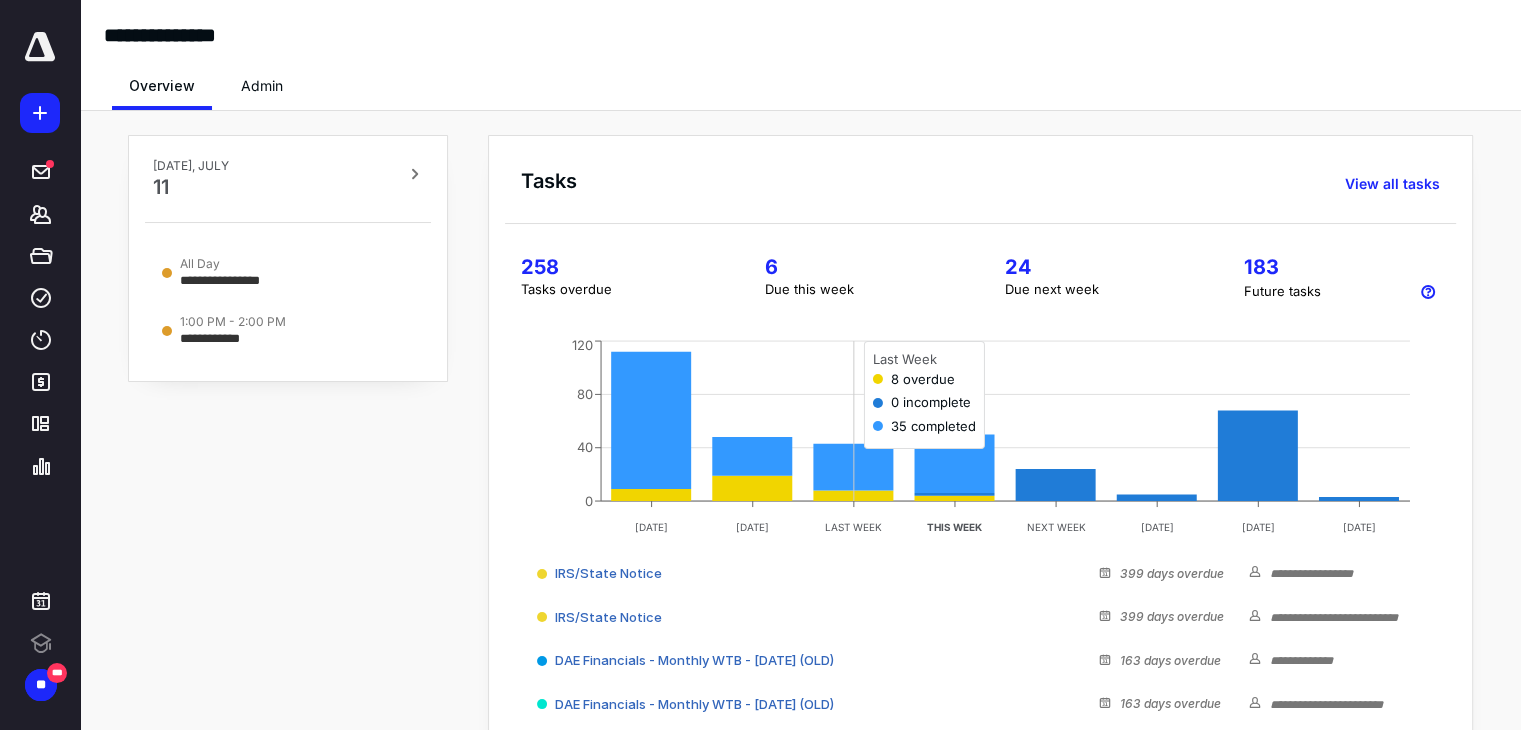 scroll, scrollTop: 0, scrollLeft: 0, axis: both 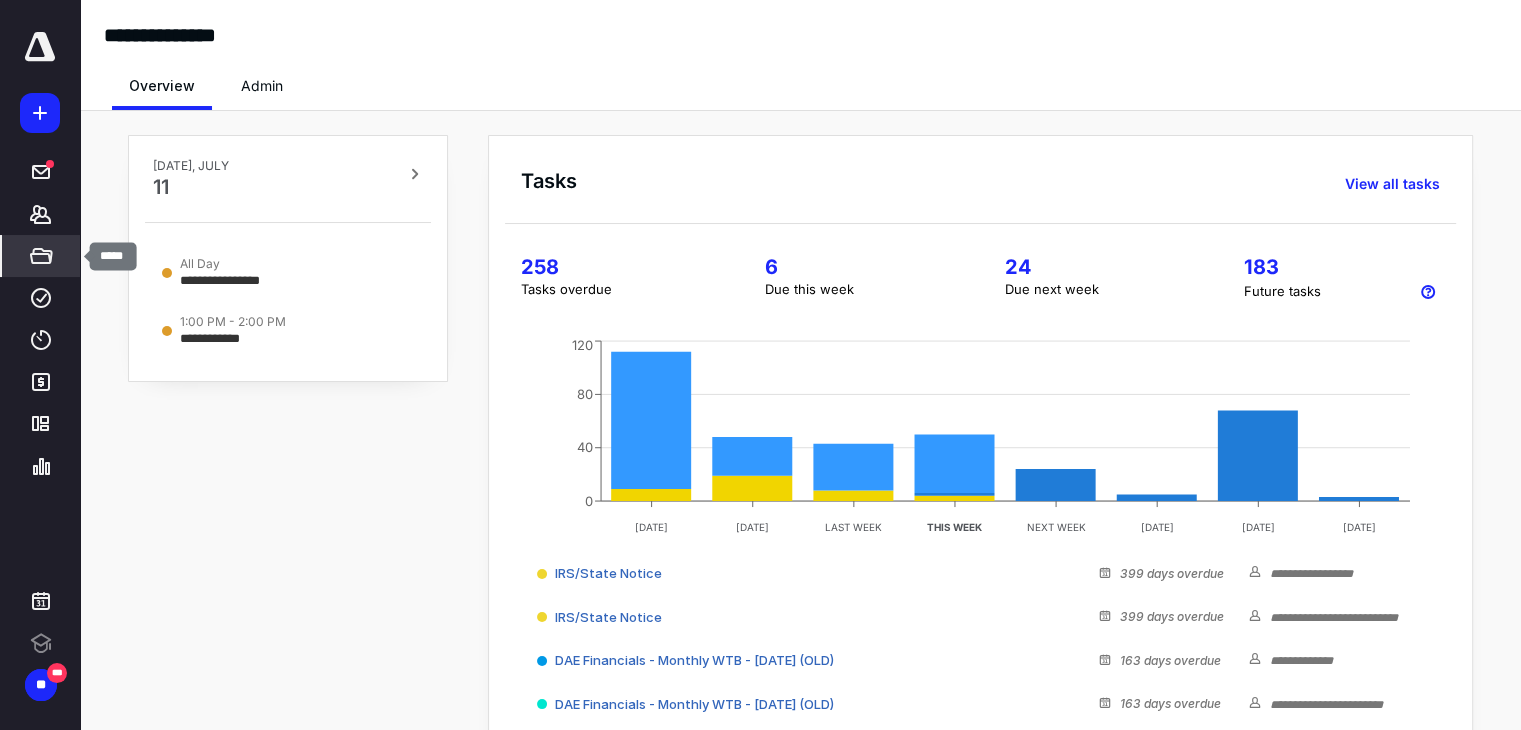 click on "*****" at bounding box center (41, 256) 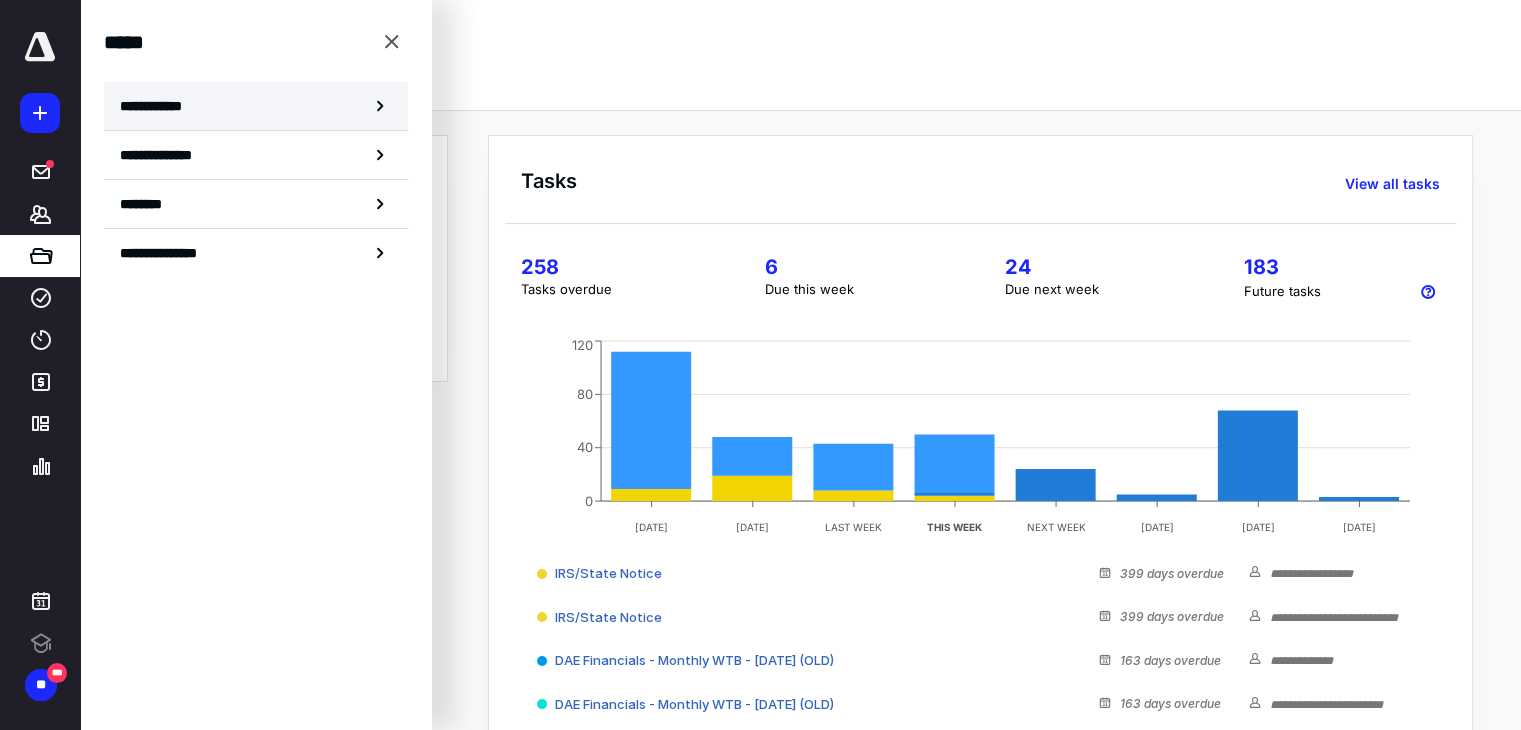 click on "**********" at bounding box center (256, 106) 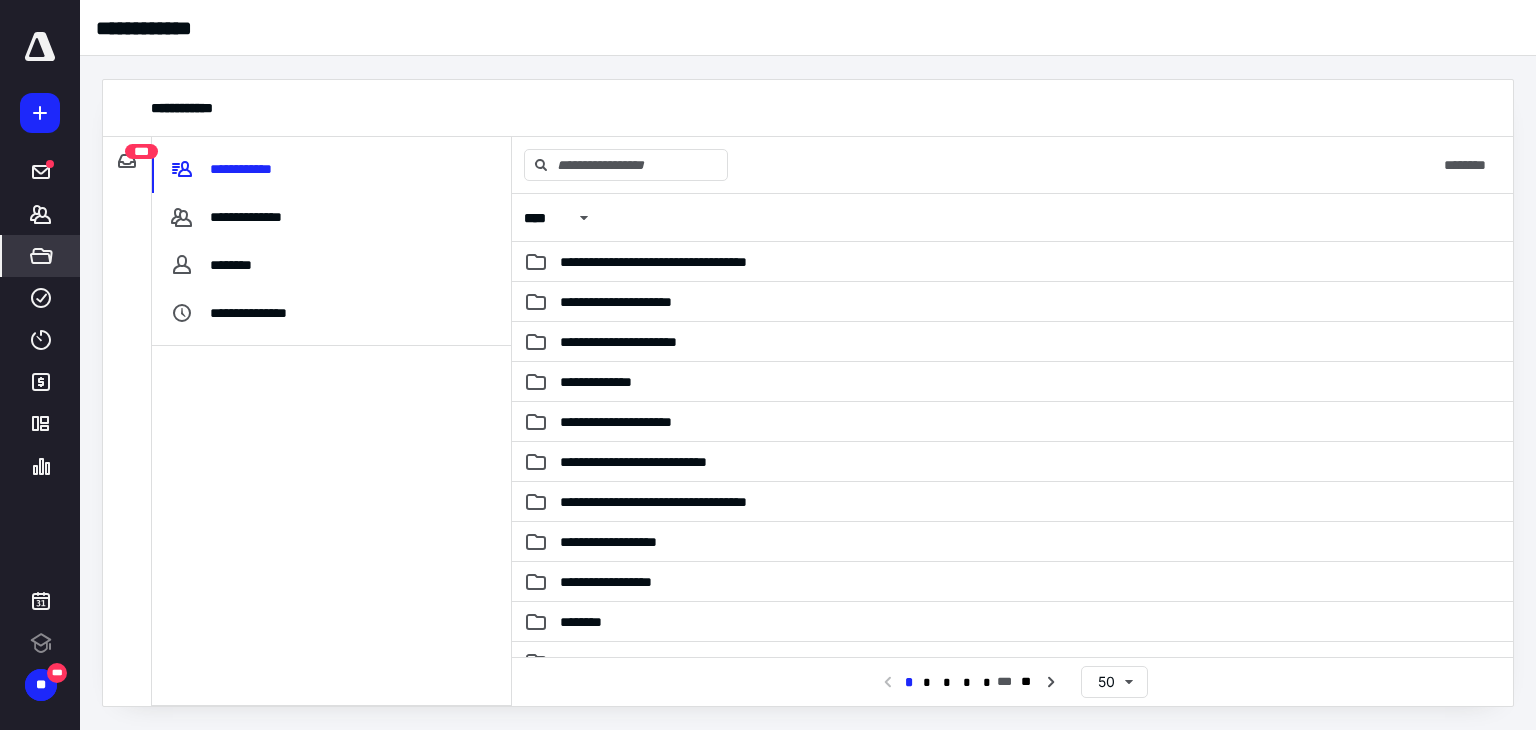 scroll, scrollTop: 0, scrollLeft: 0, axis: both 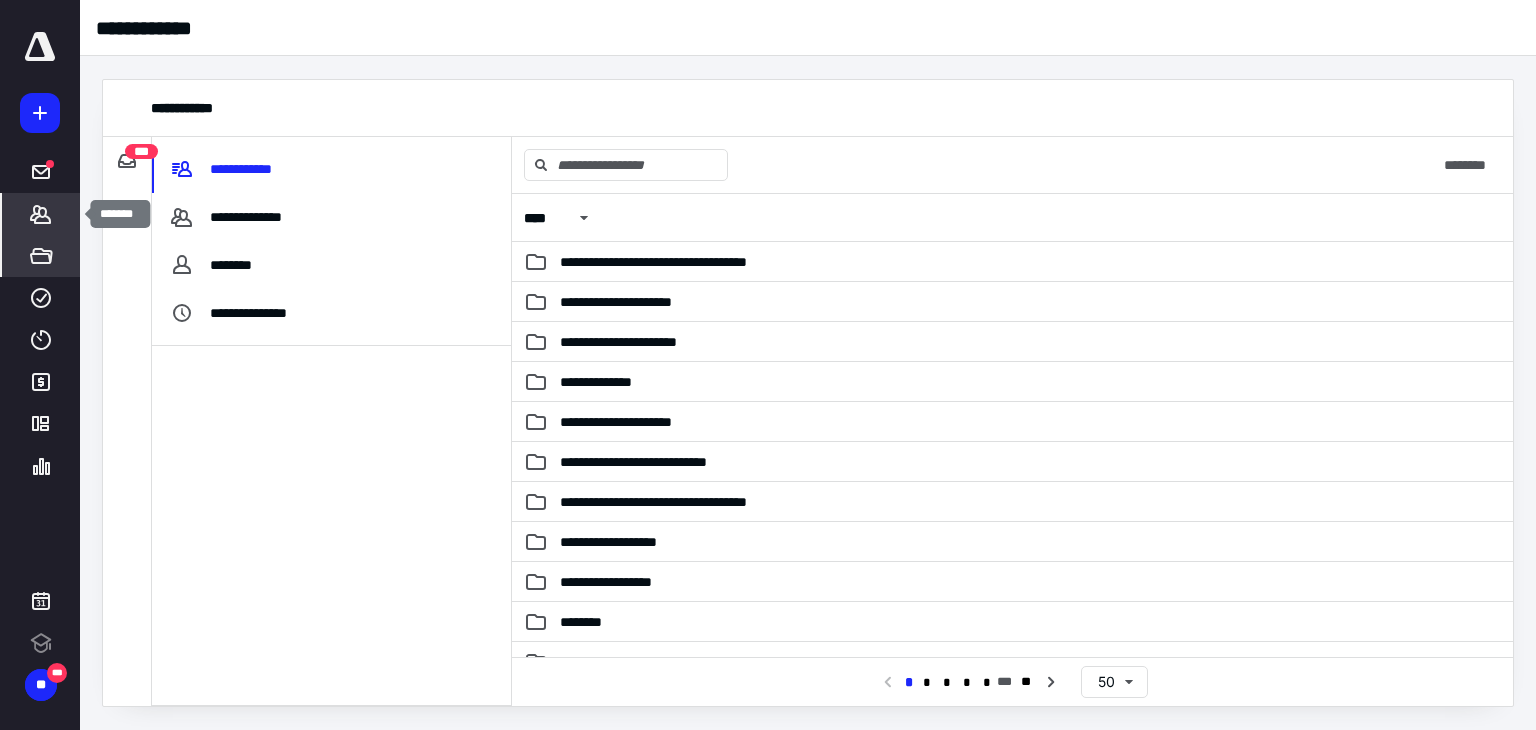 click 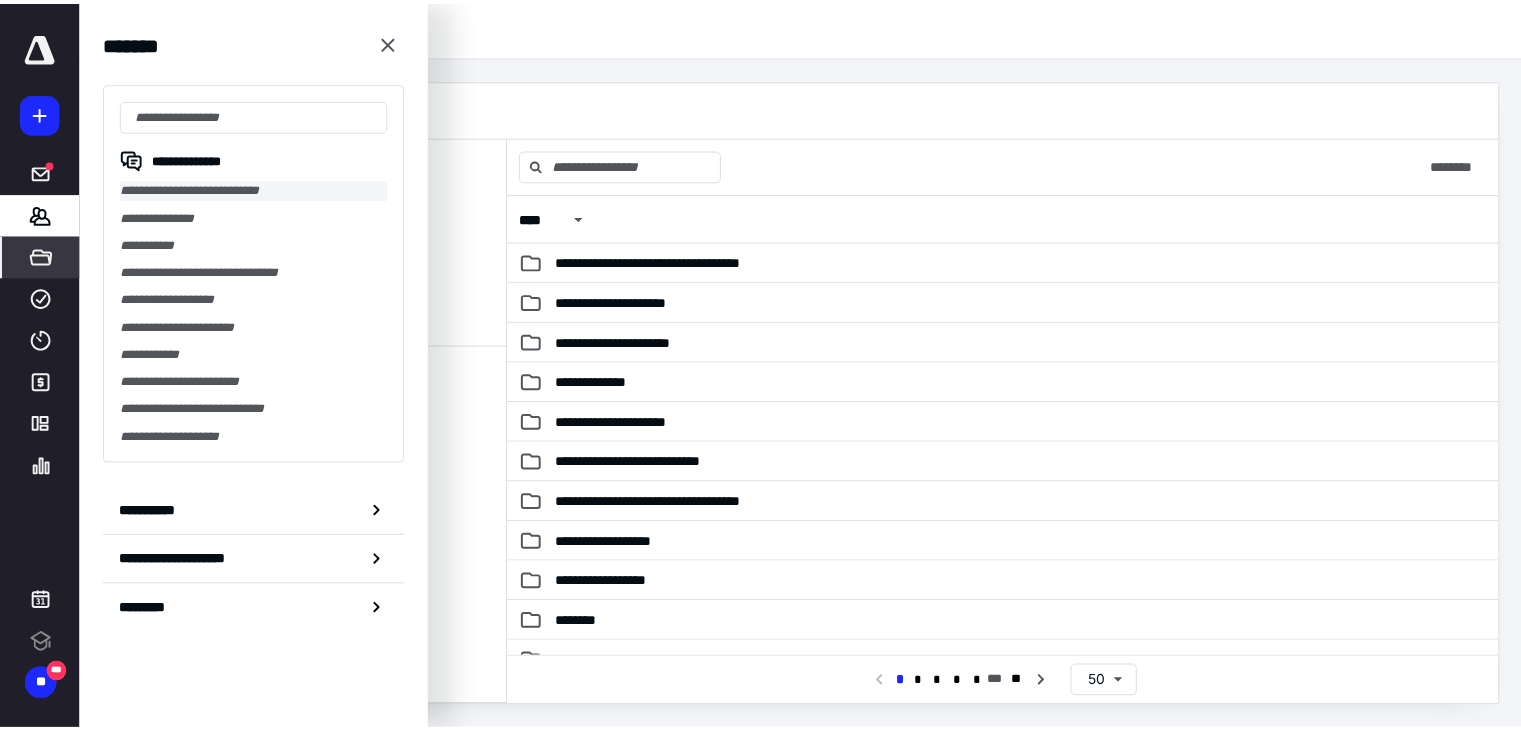 scroll, scrollTop: 0, scrollLeft: 0, axis: both 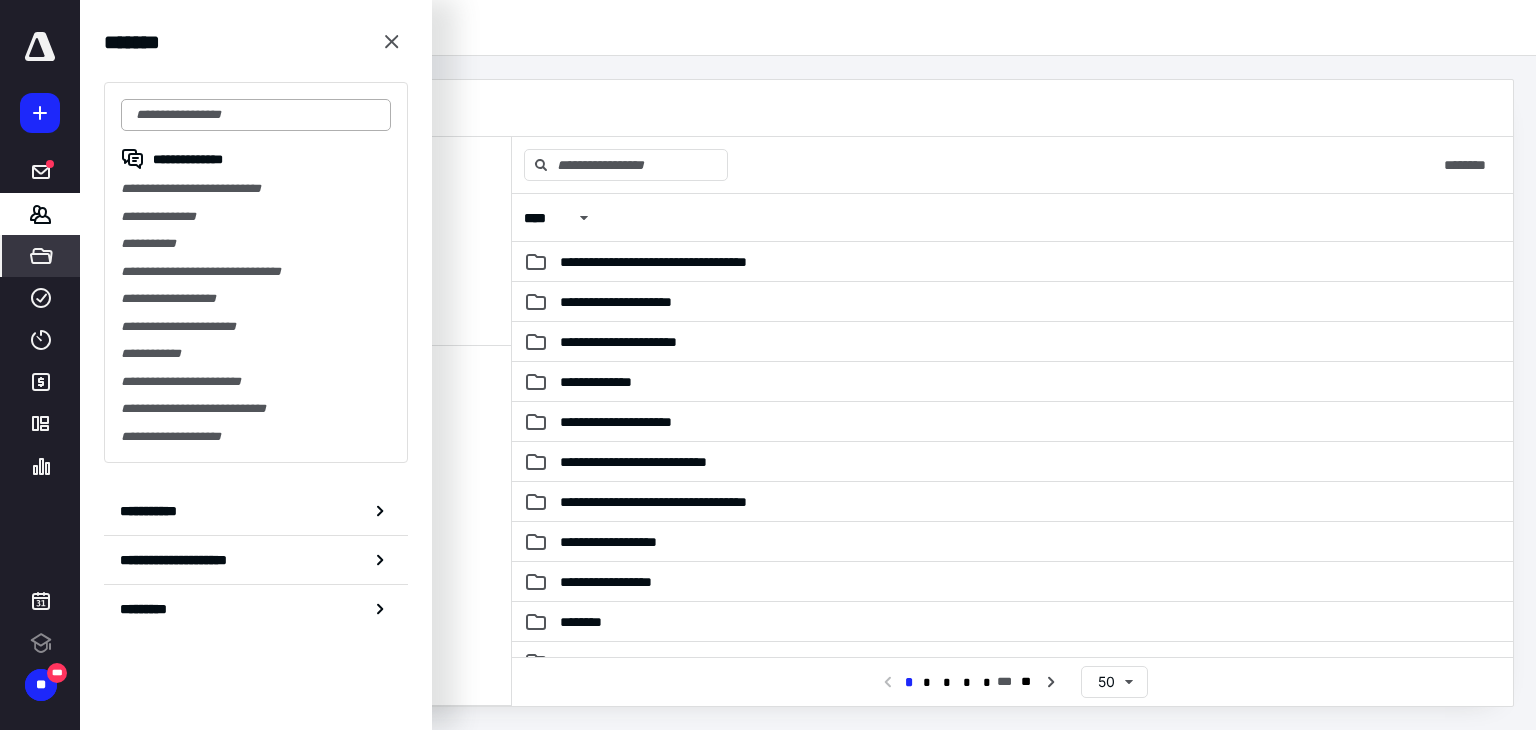 click at bounding box center (256, 115) 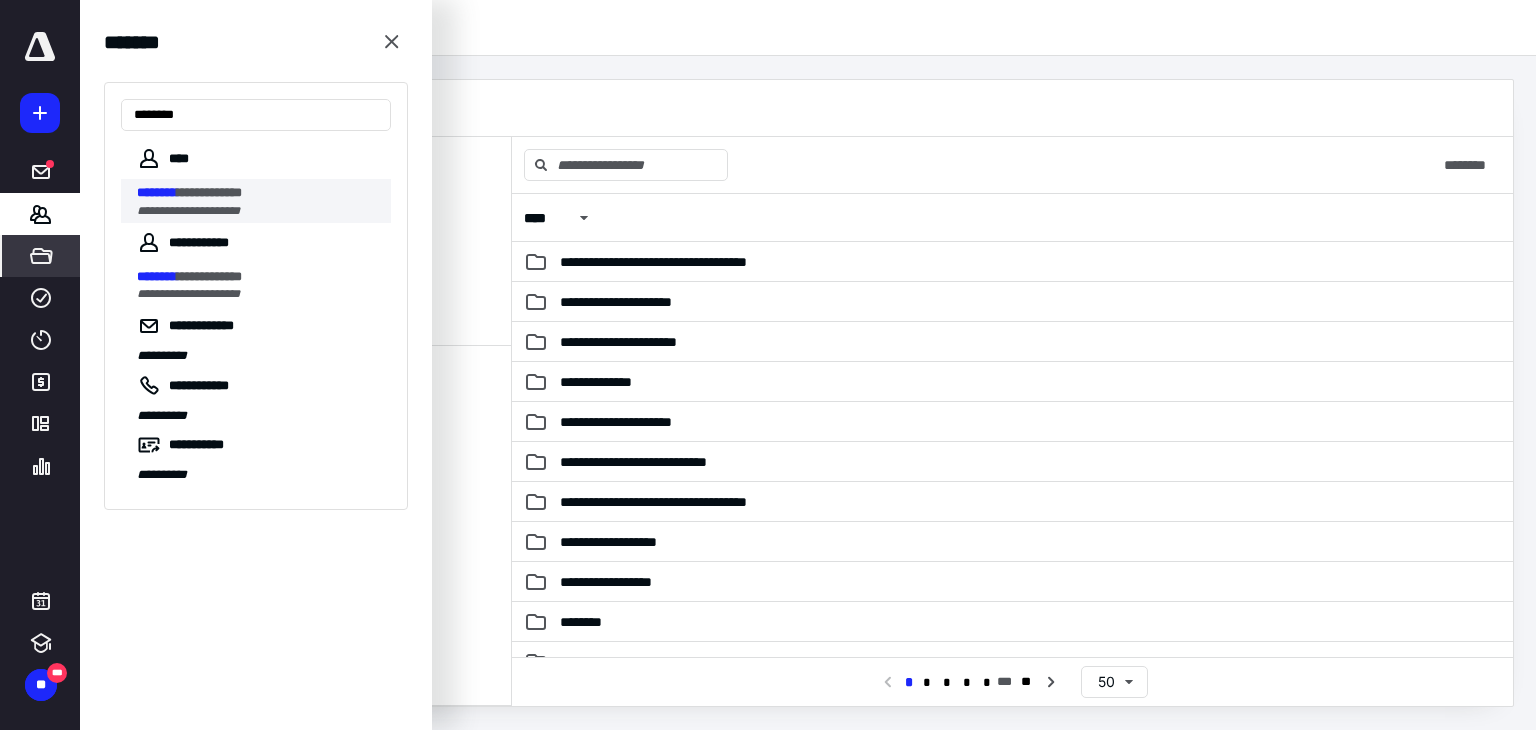 type on "********" 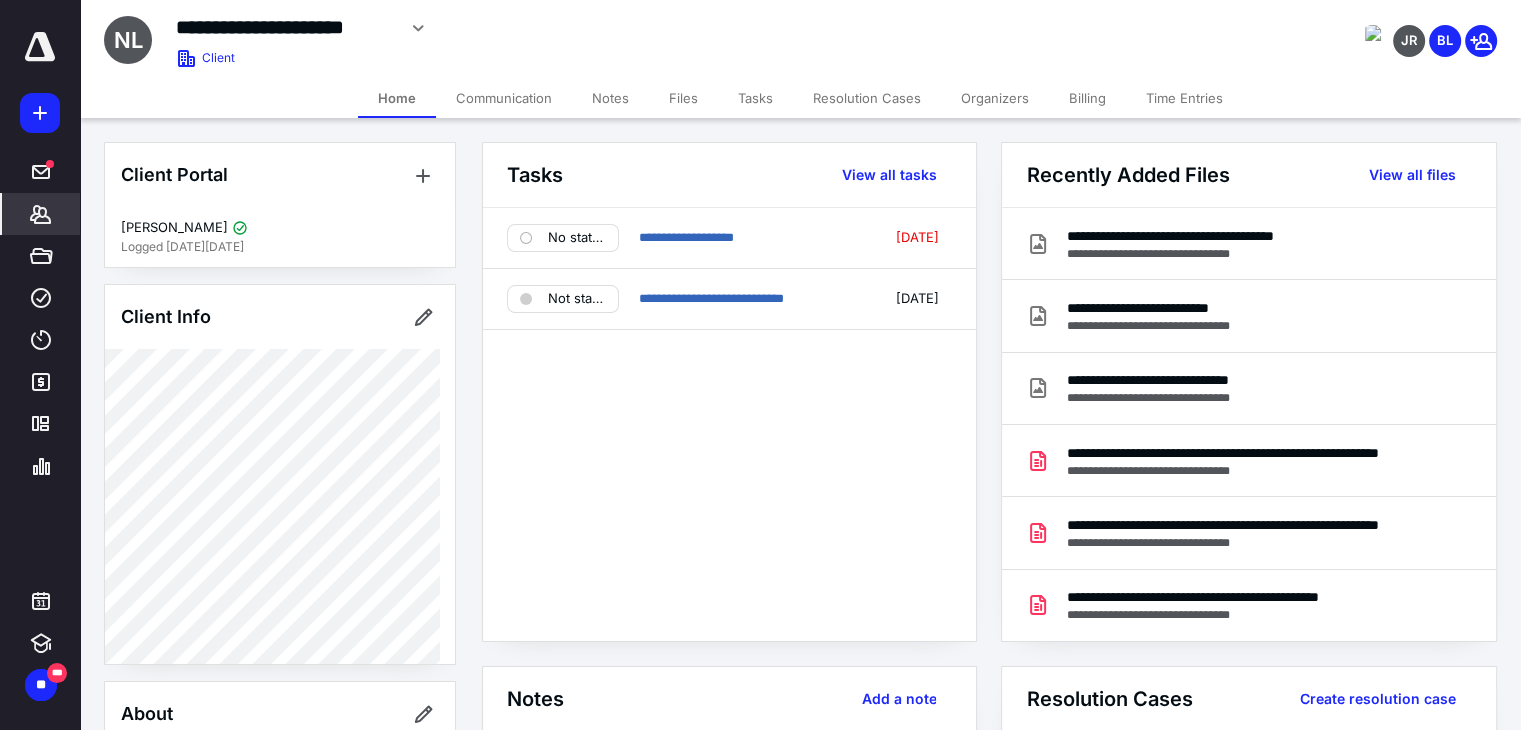 click on "Files" at bounding box center (683, 98) 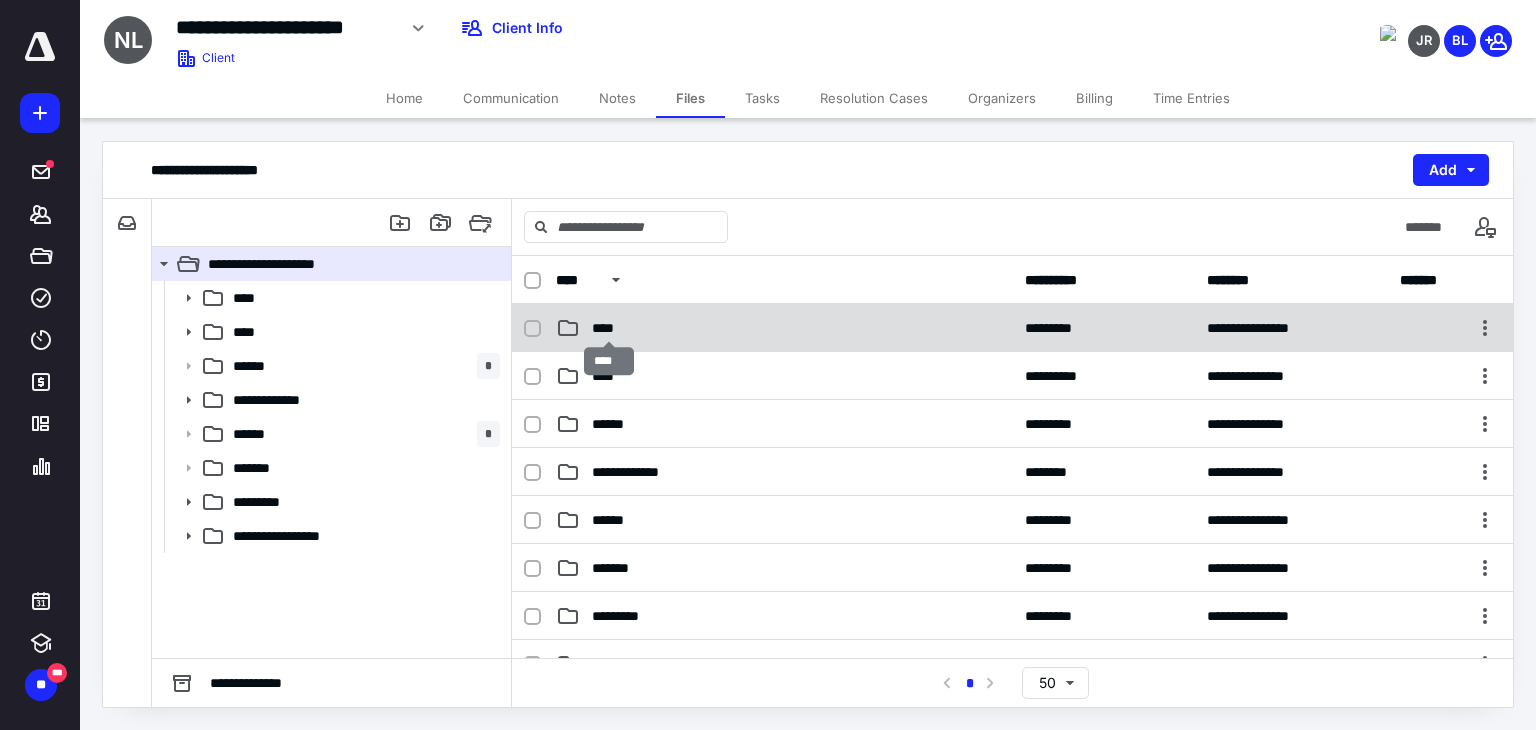 click on "****" at bounding box center [609, 328] 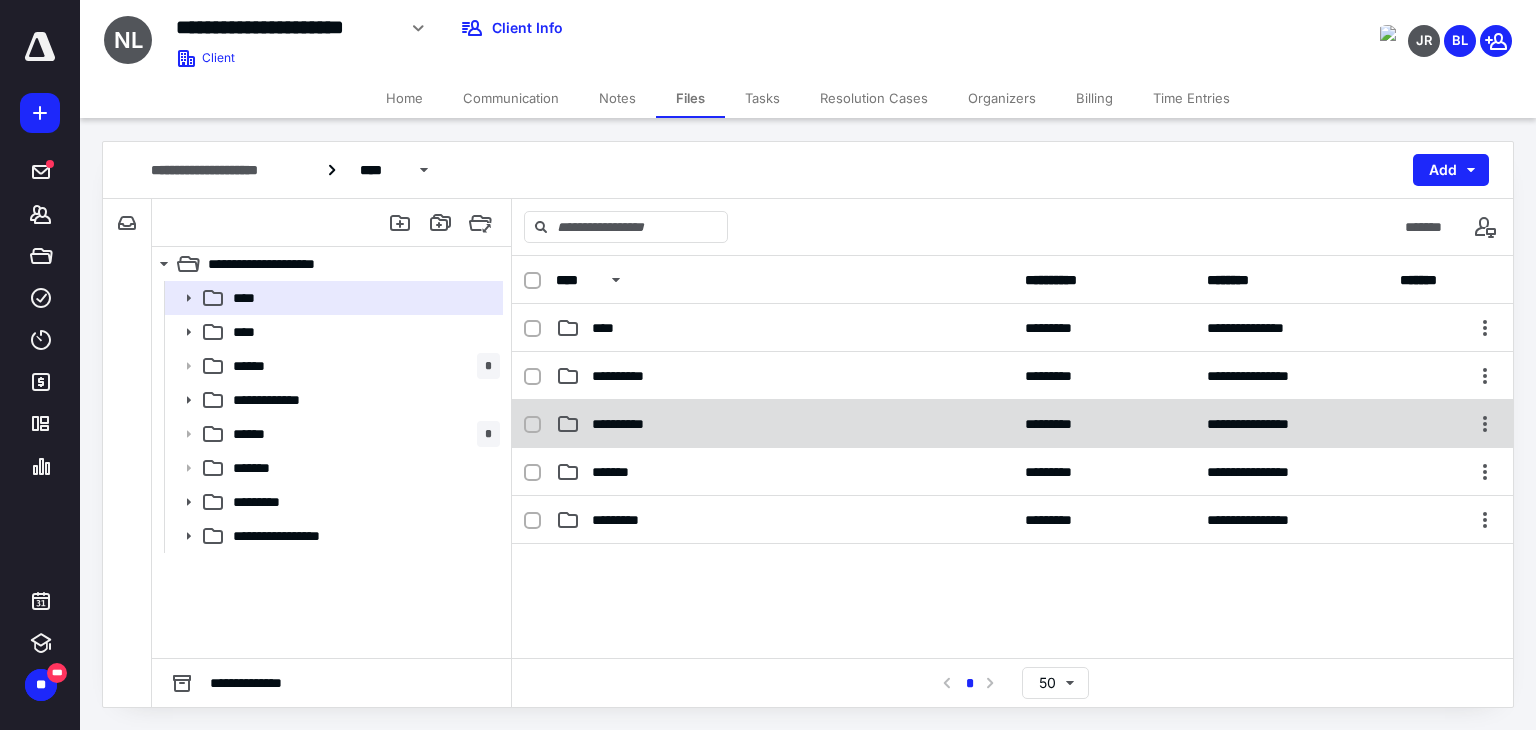 click on "**********" at bounding box center (630, 424) 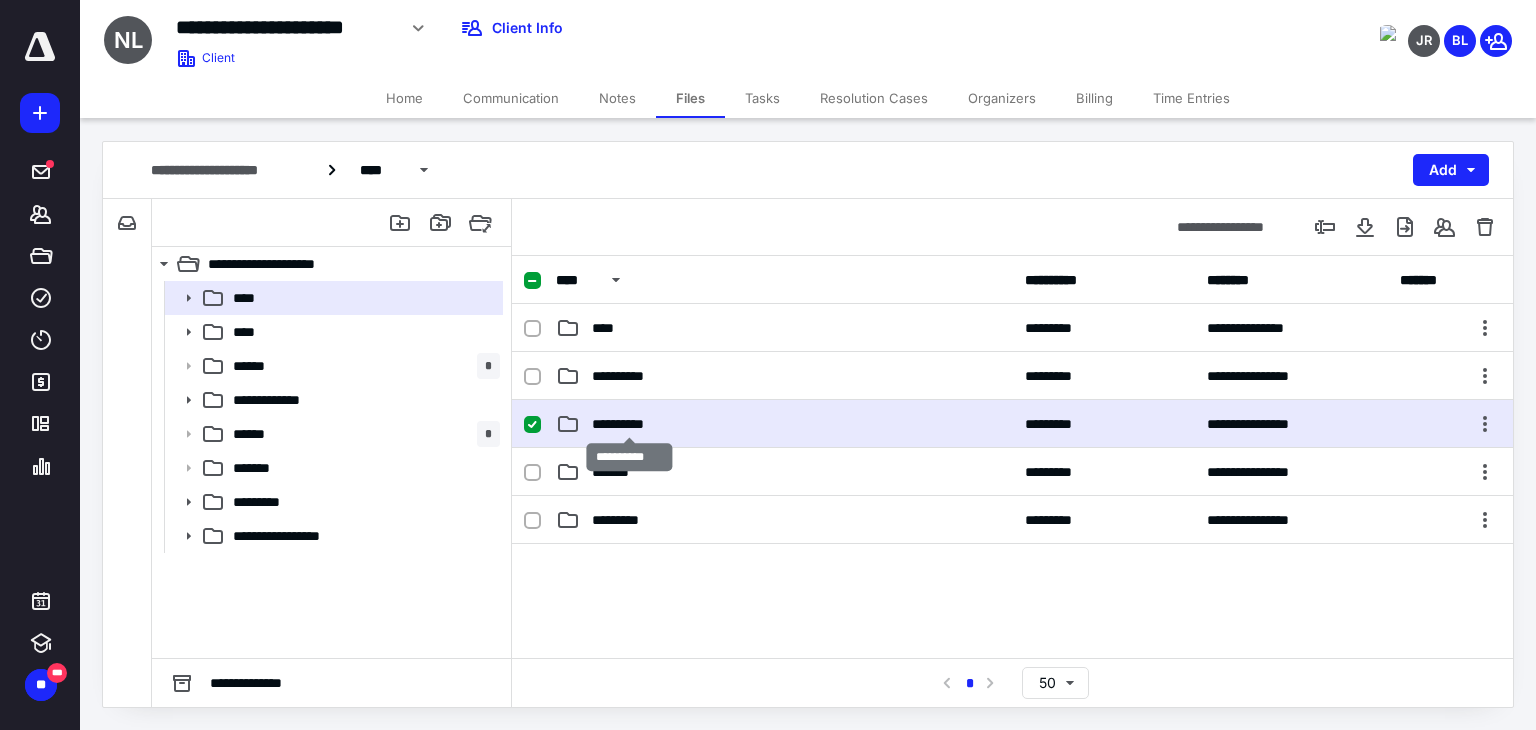 click on "**********" at bounding box center [630, 424] 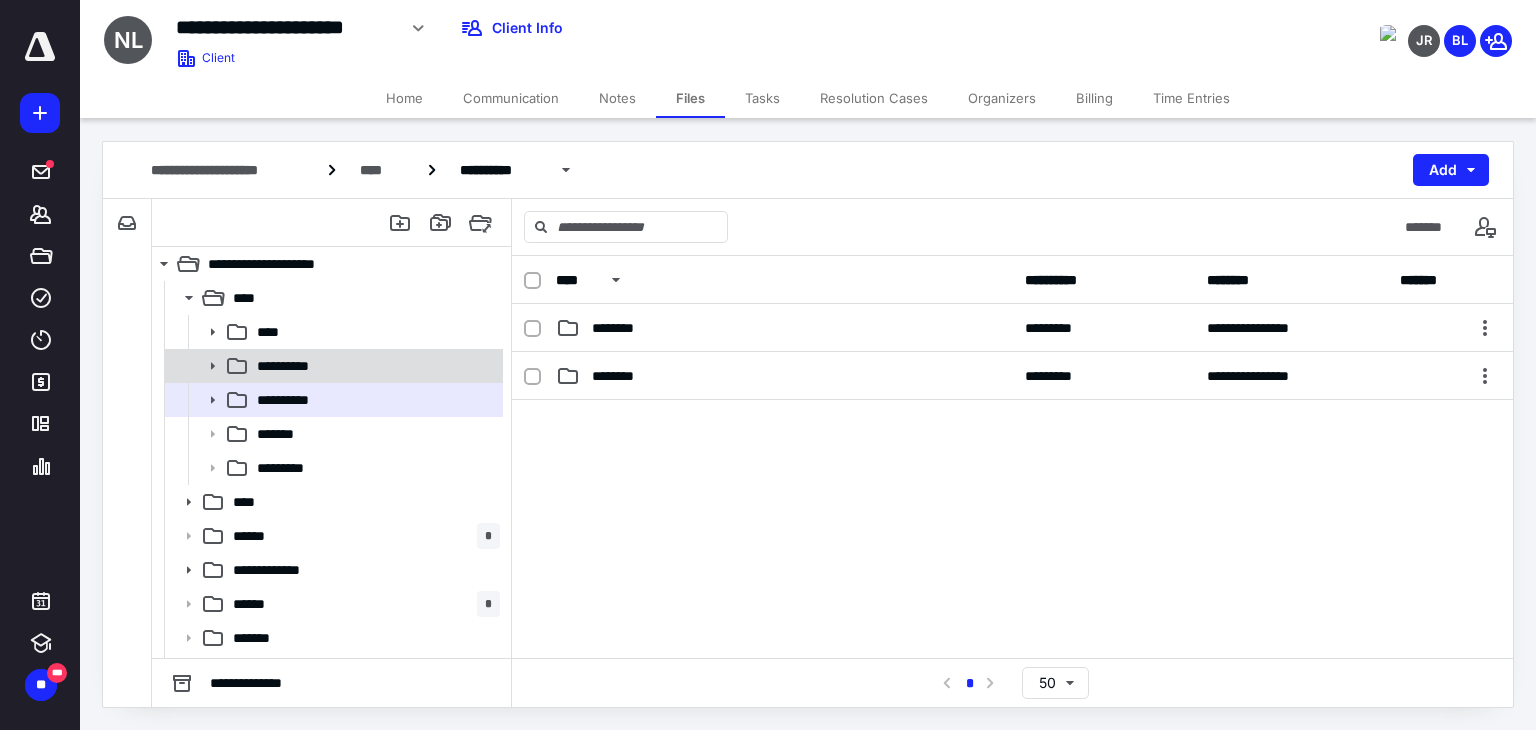 click 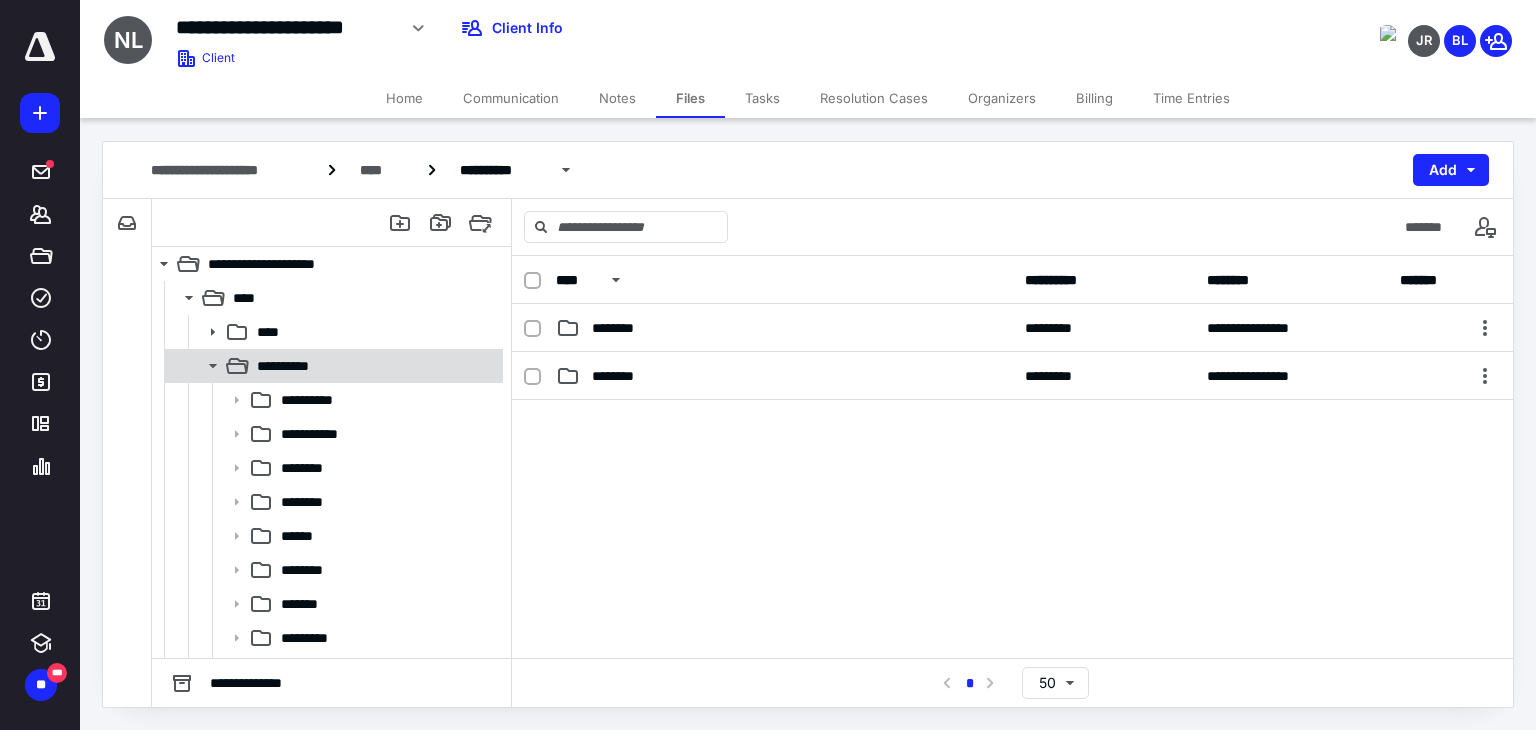 click 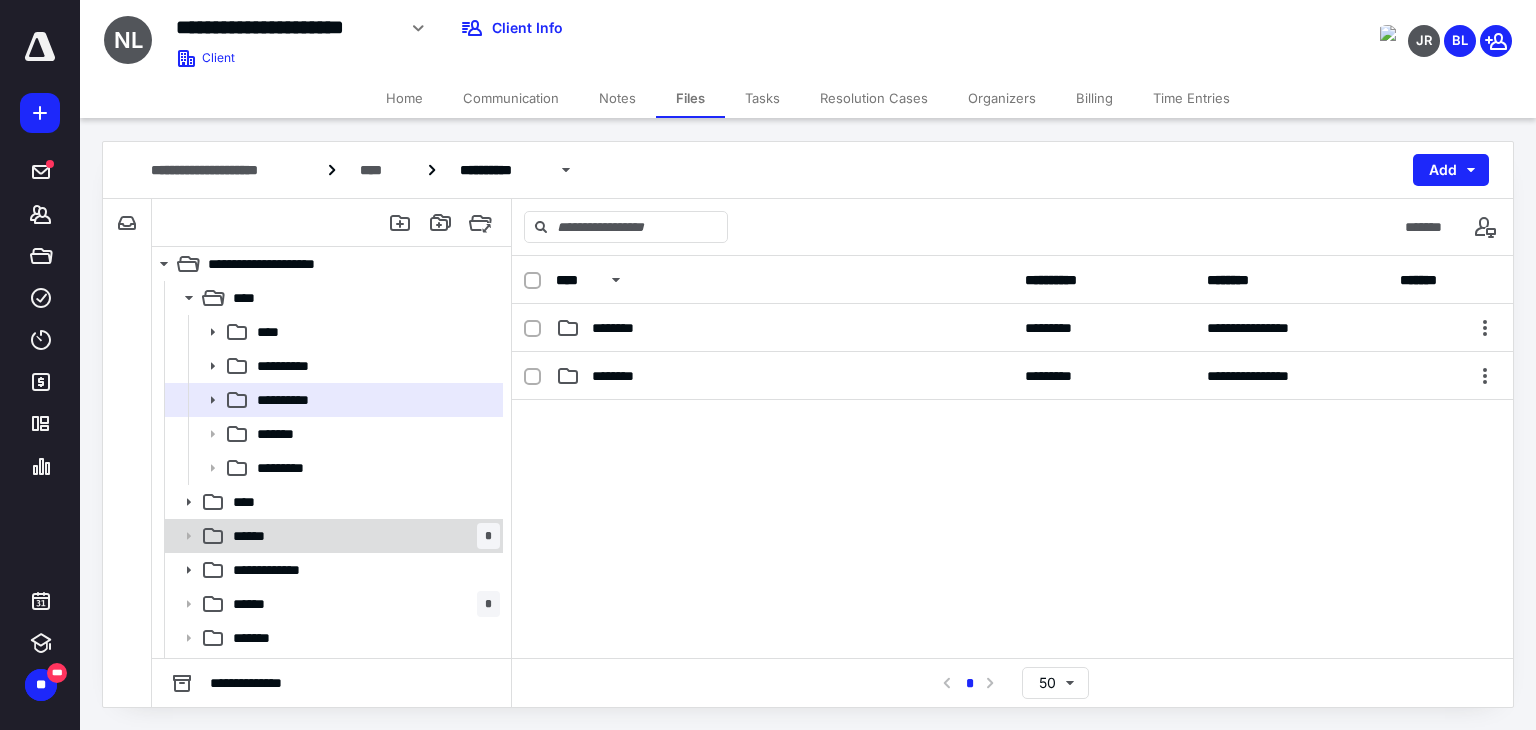 click 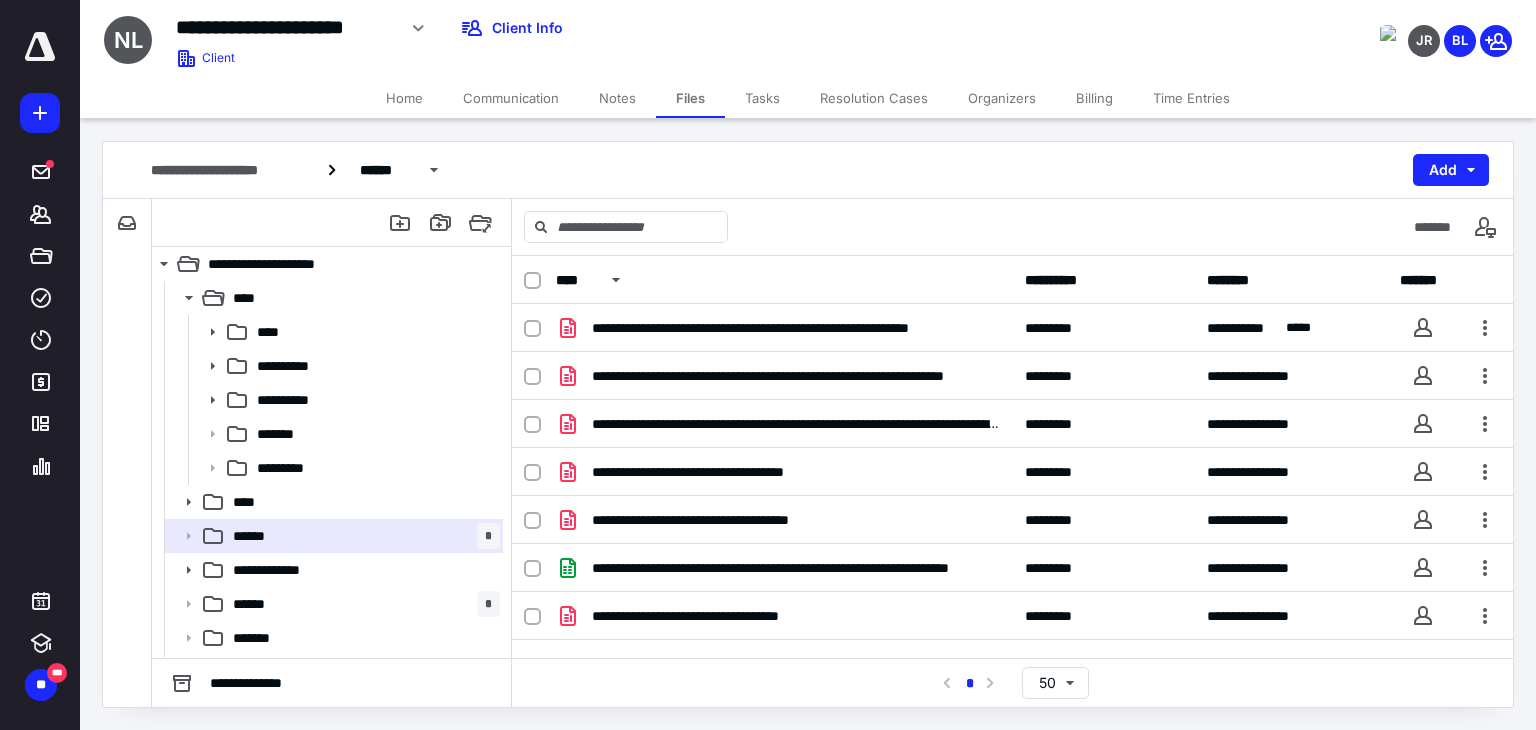 click on "Home" at bounding box center (404, 98) 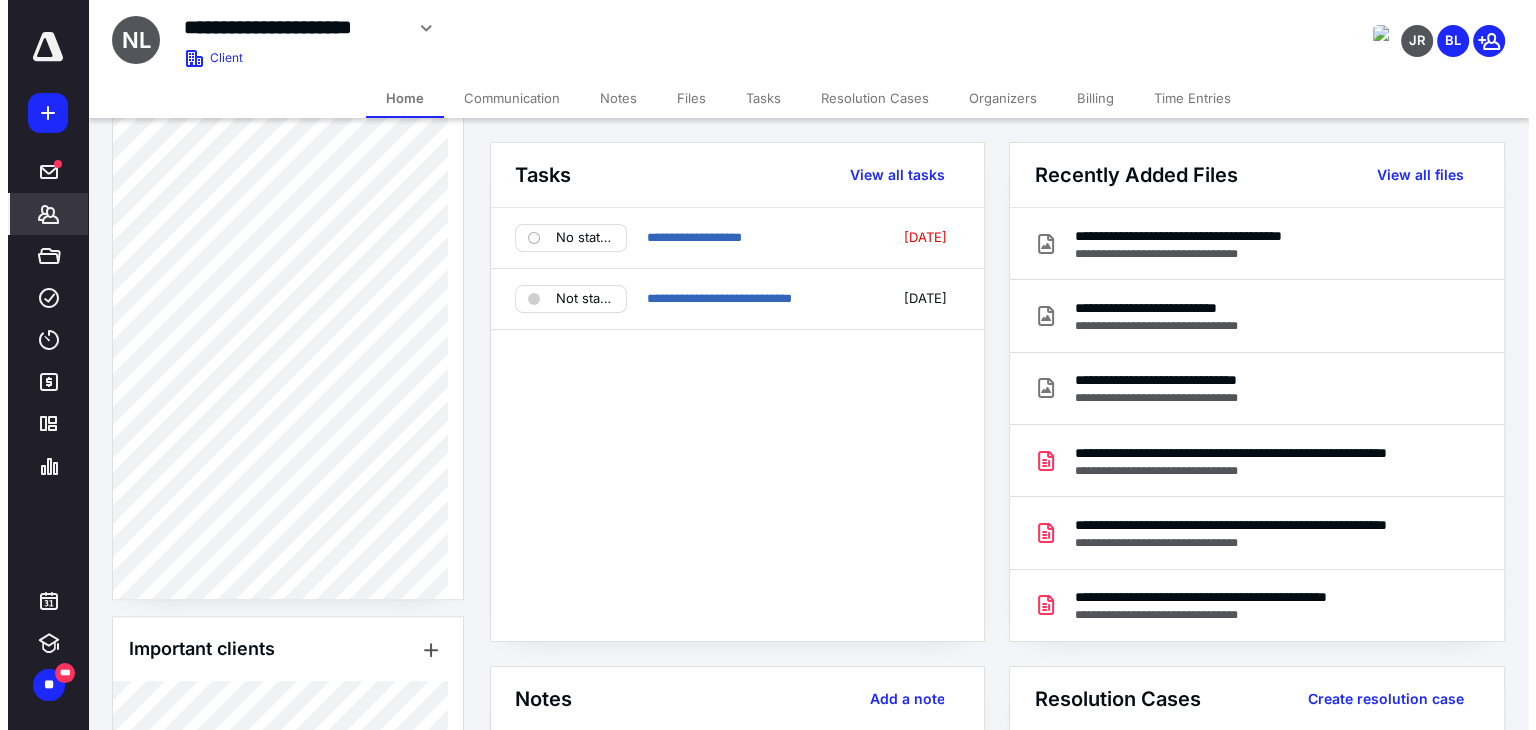 scroll, scrollTop: 1184, scrollLeft: 0, axis: vertical 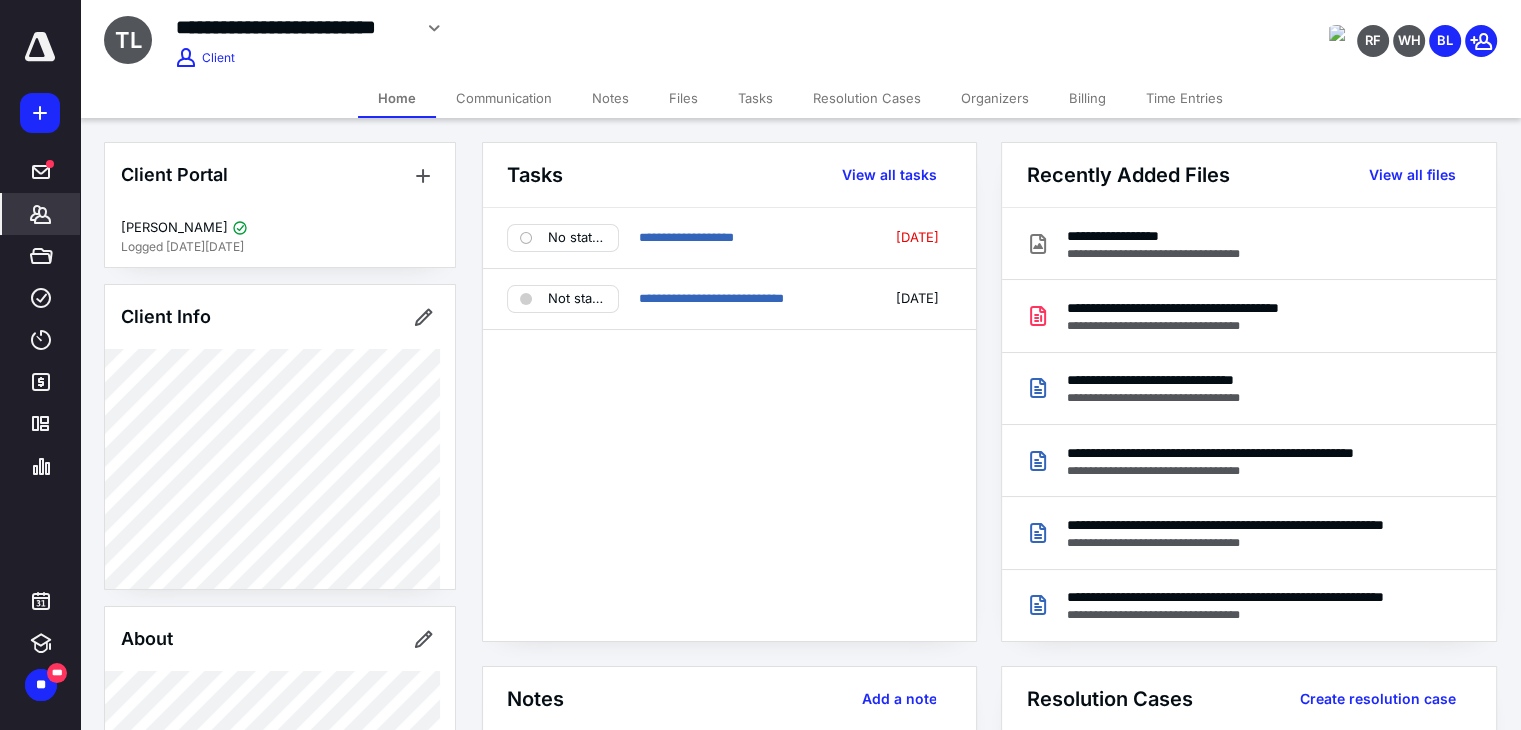 click on "Files" at bounding box center [683, 98] 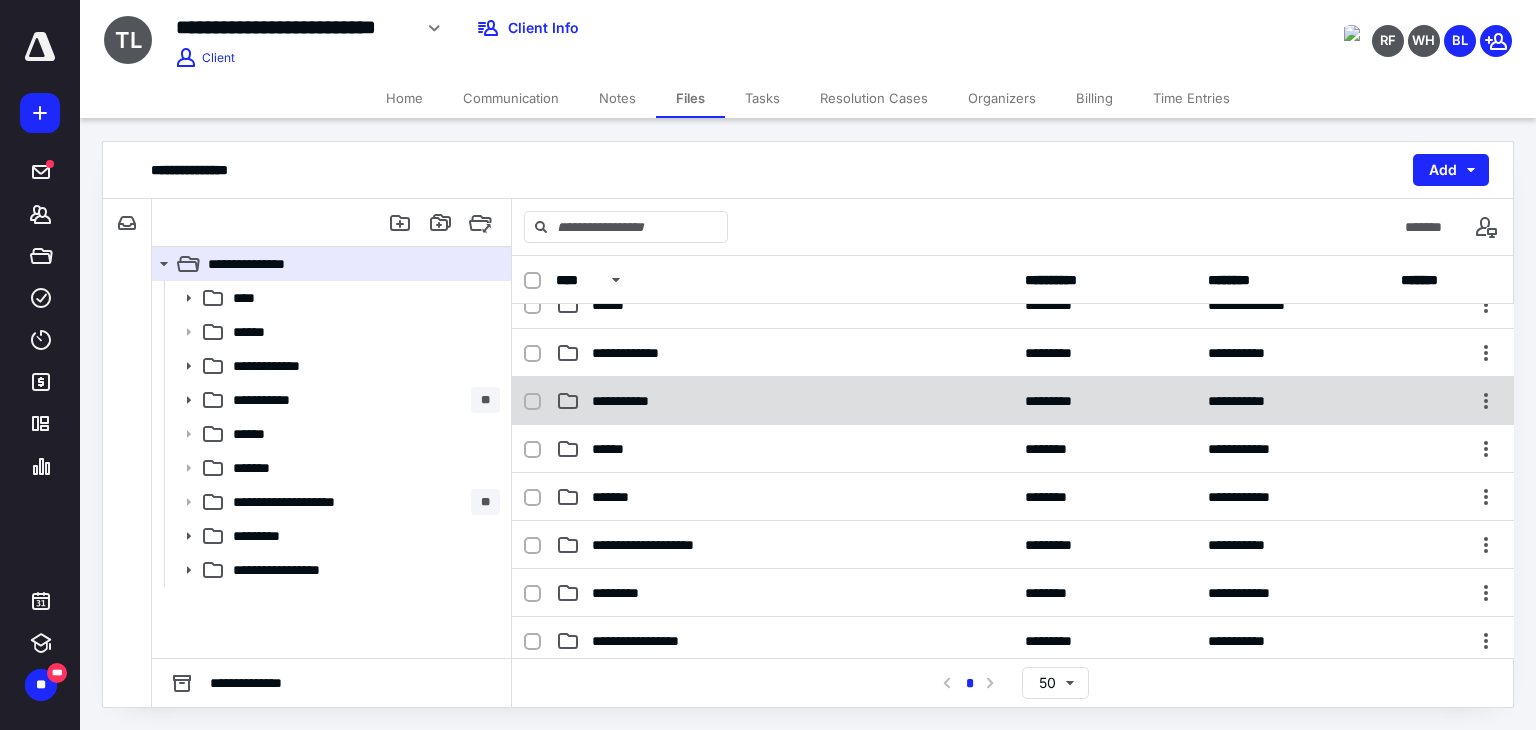 scroll, scrollTop: 100, scrollLeft: 0, axis: vertical 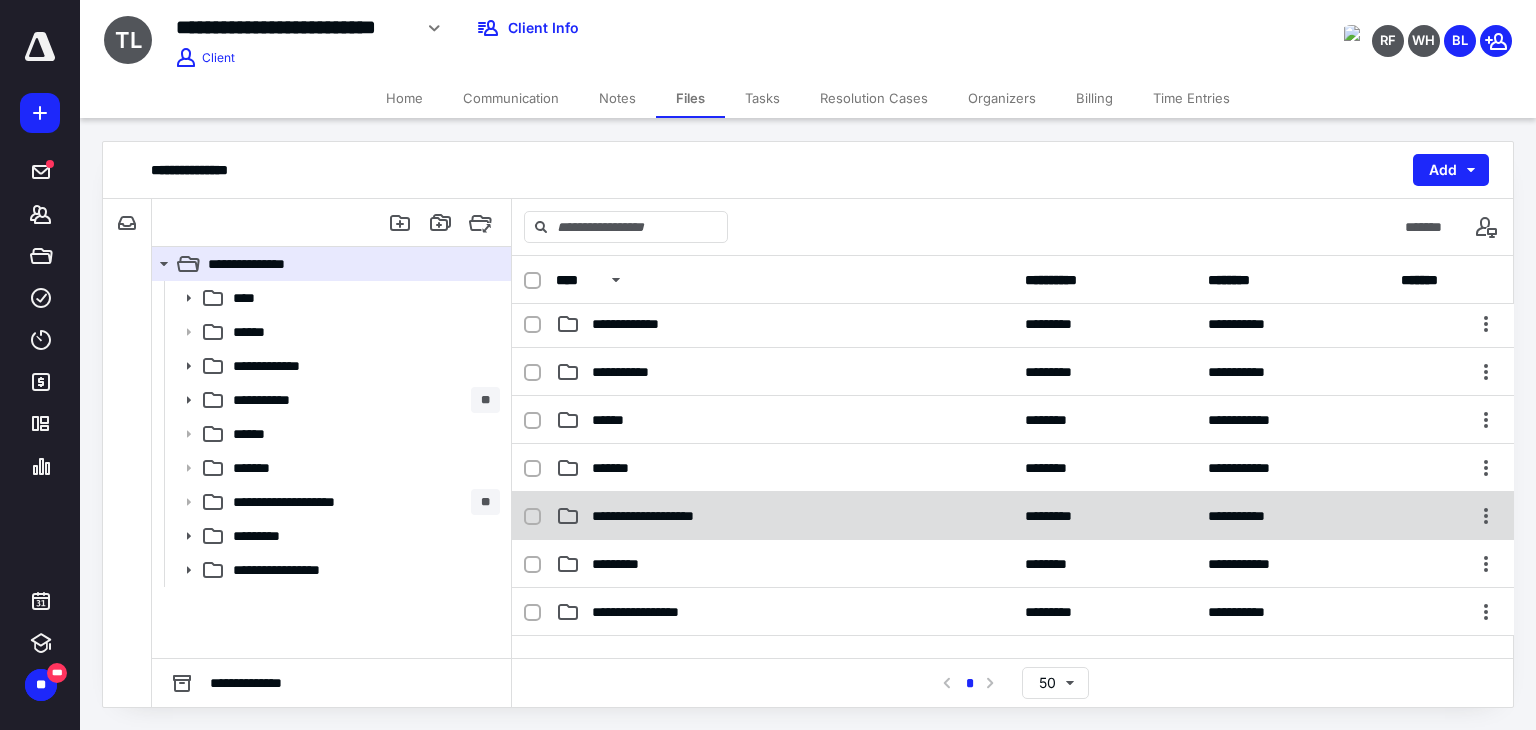 click on "**********" at bounding box center [784, 516] 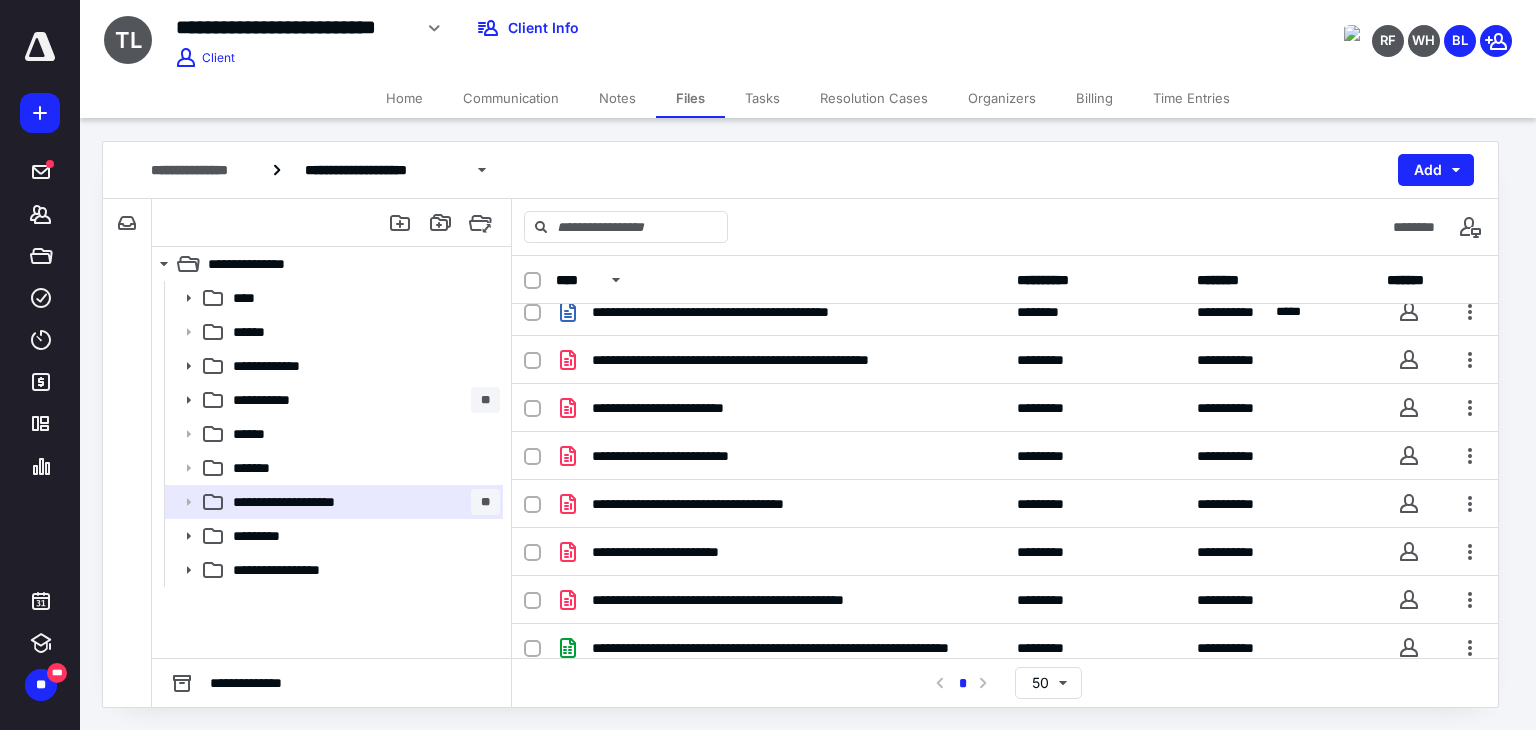 scroll, scrollTop: 0, scrollLeft: 0, axis: both 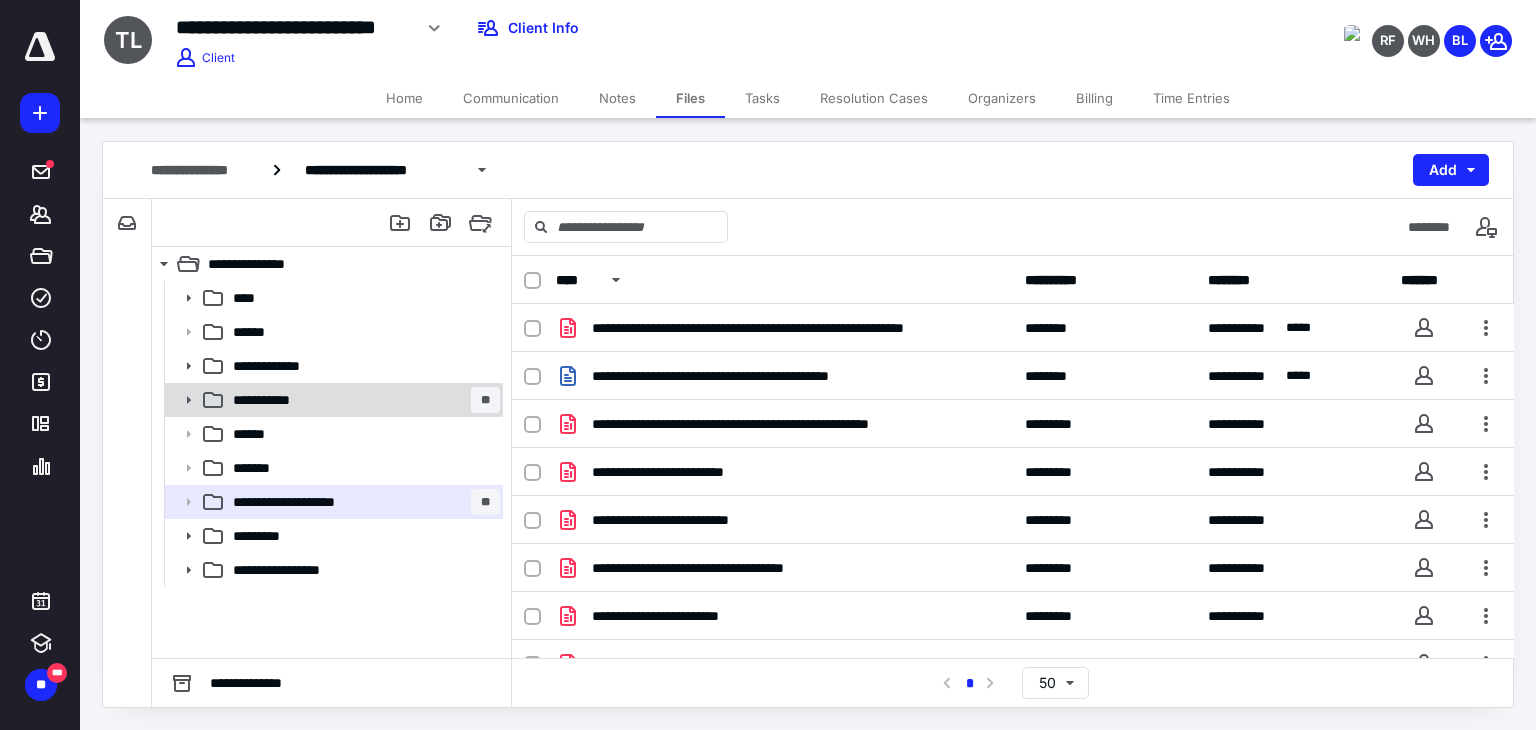 click on "**********" at bounding box center [362, 400] 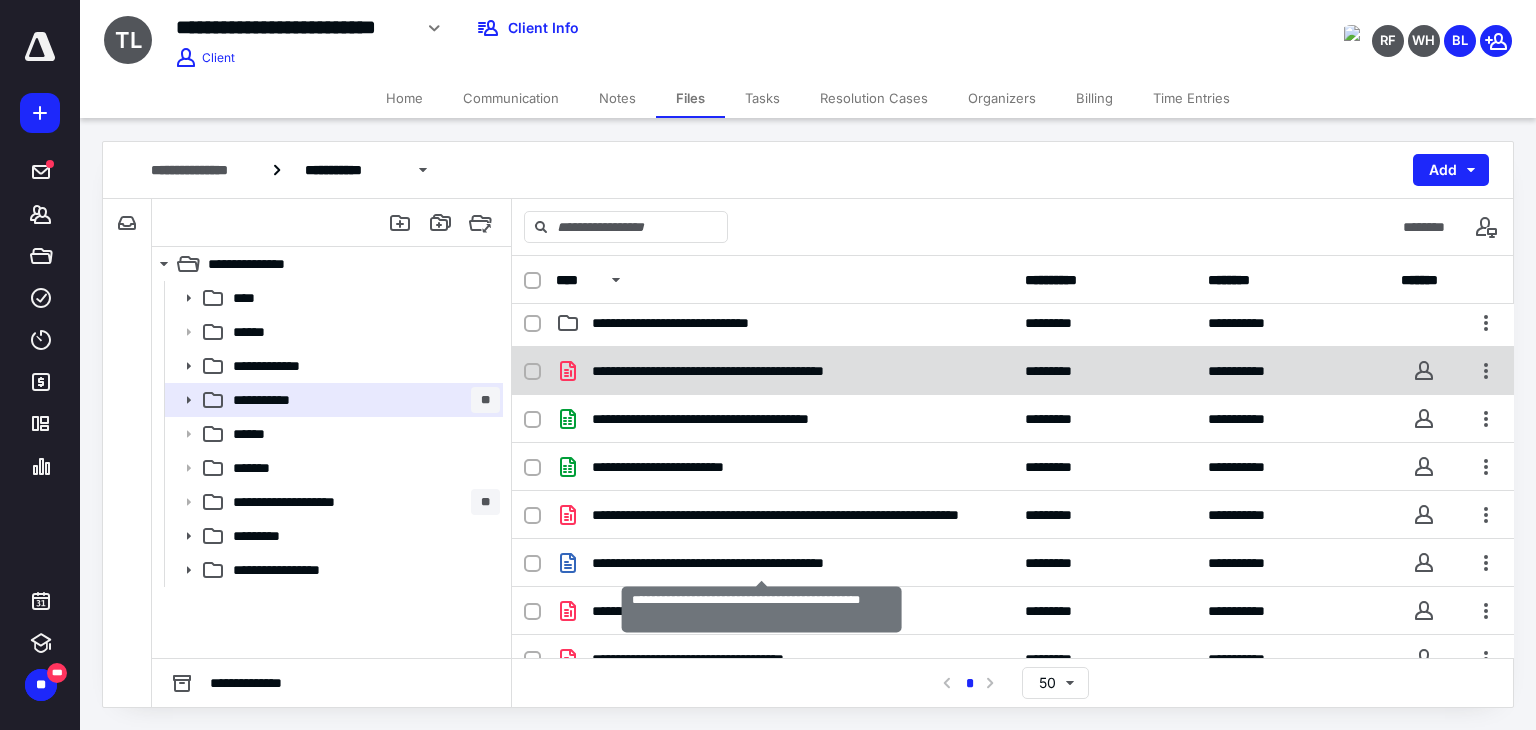 scroll, scrollTop: 0, scrollLeft: 0, axis: both 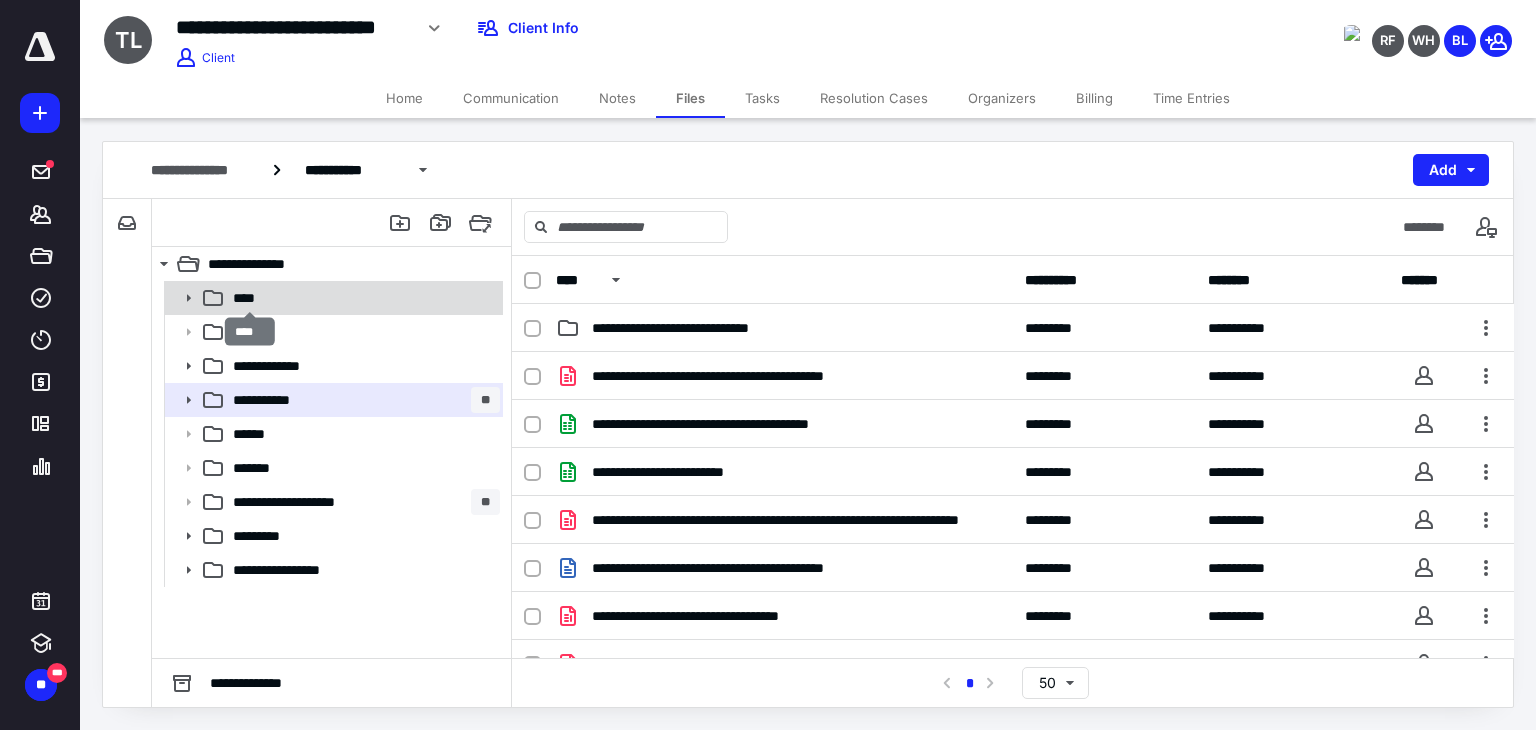 click on "****" at bounding box center [250, 298] 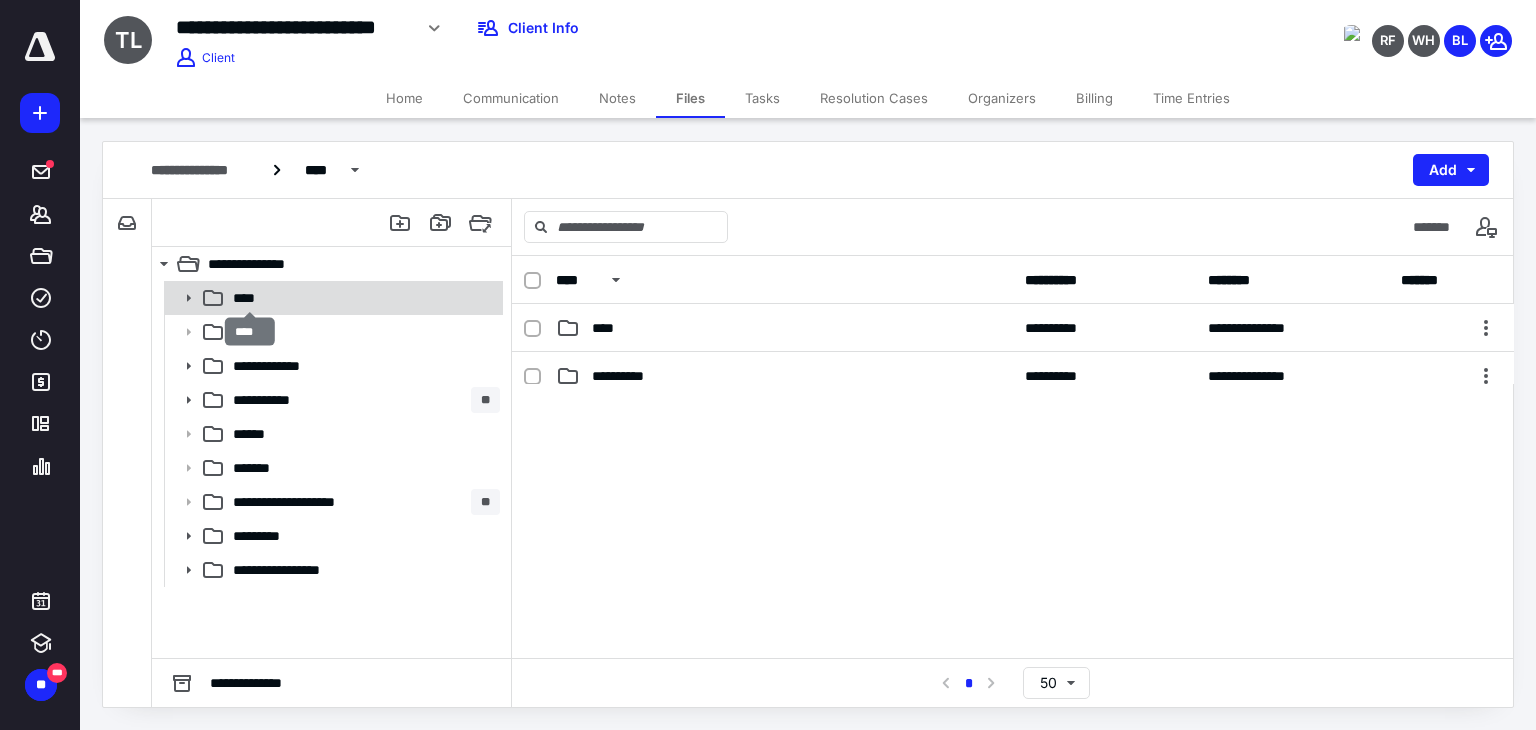 click on "****" at bounding box center [250, 298] 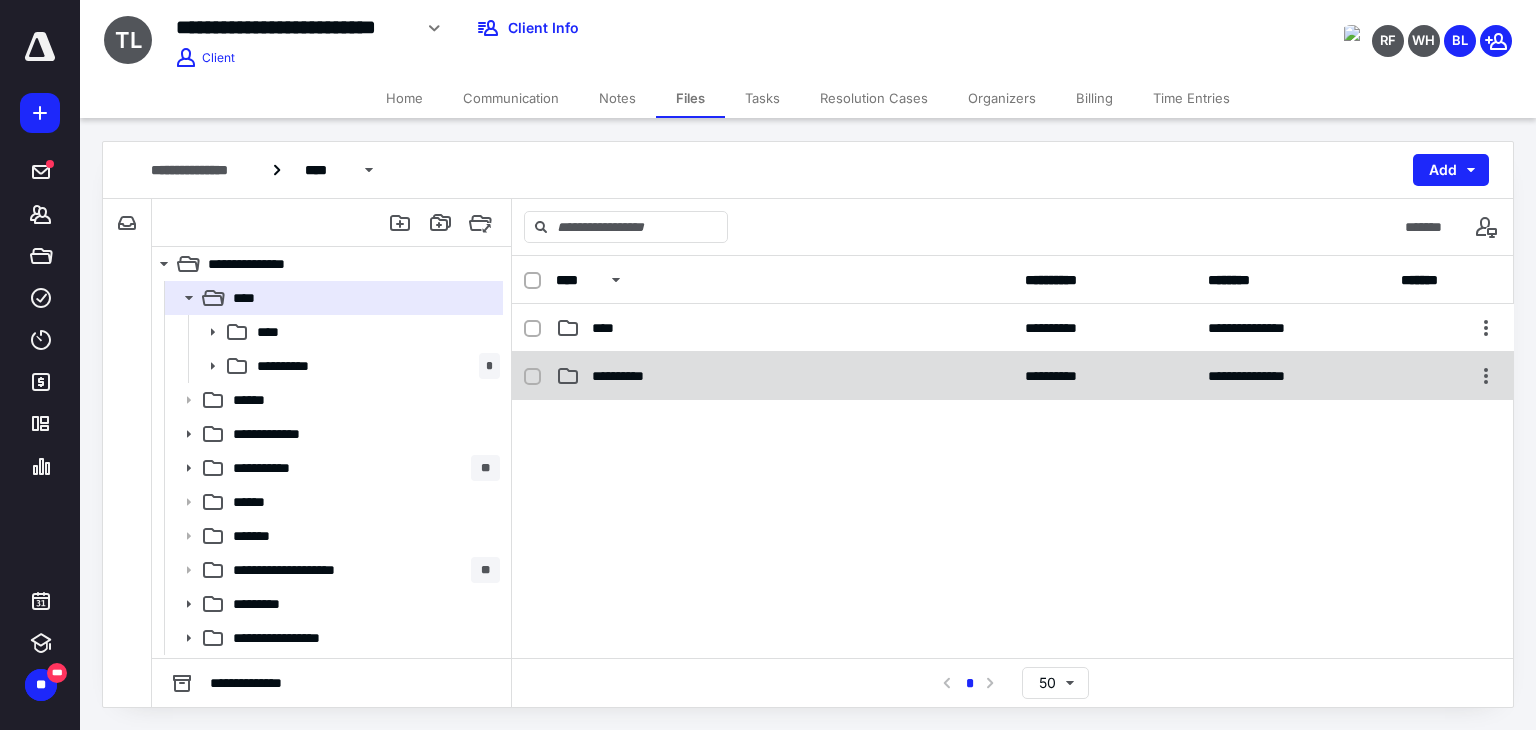 click on "**********" at bounding box center [630, 376] 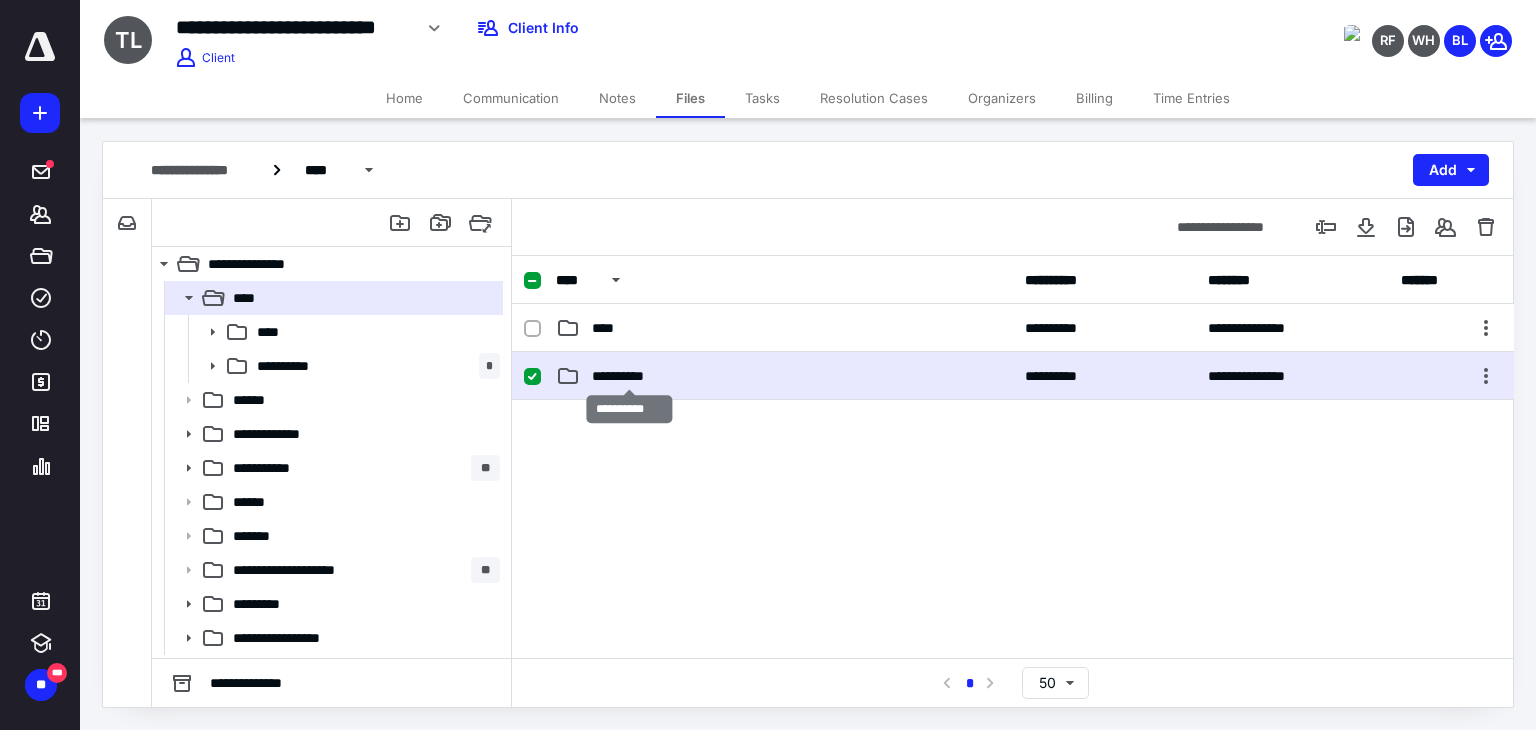 click on "**********" at bounding box center (630, 376) 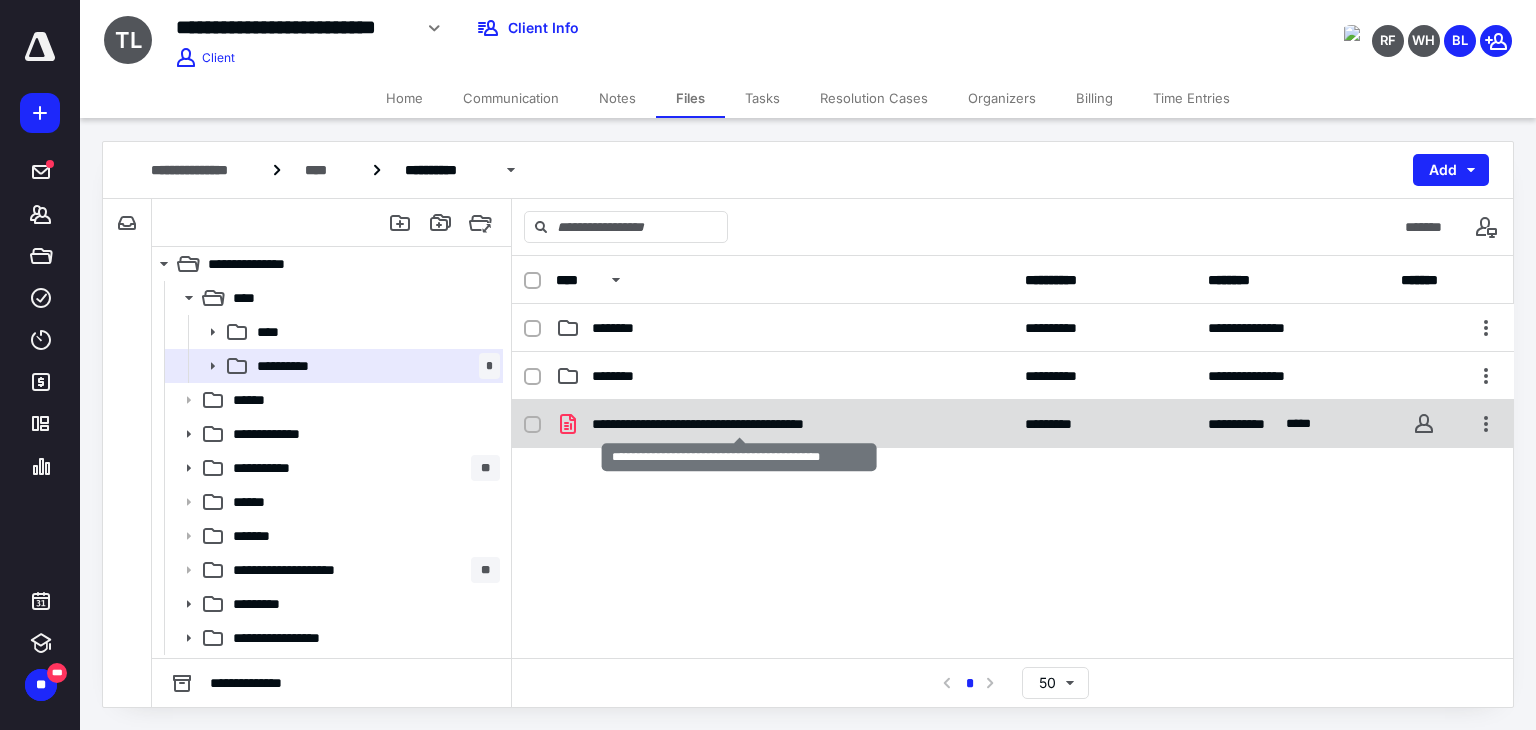 click on "**********" at bounding box center [739, 424] 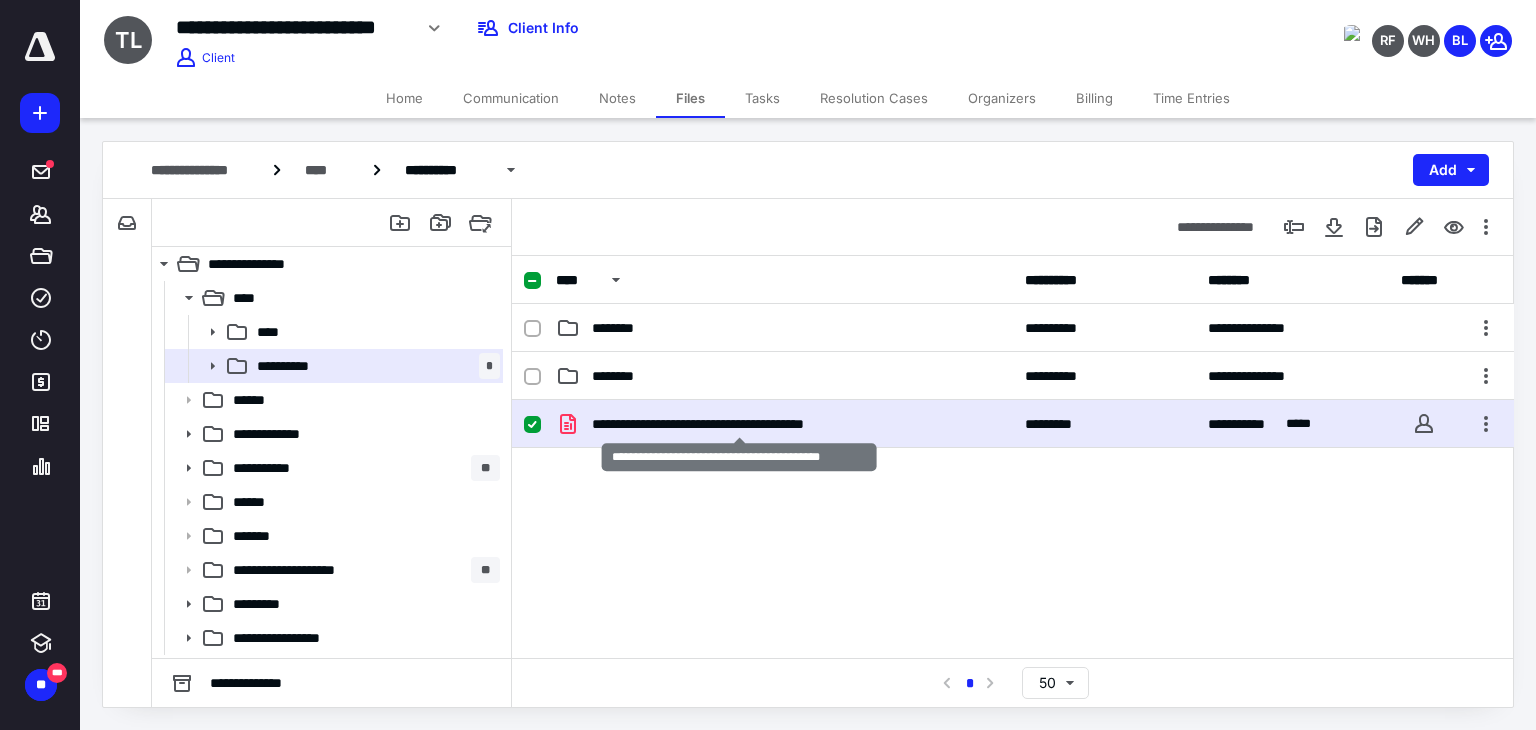 click on "**********" at bounding box center (739, 424) 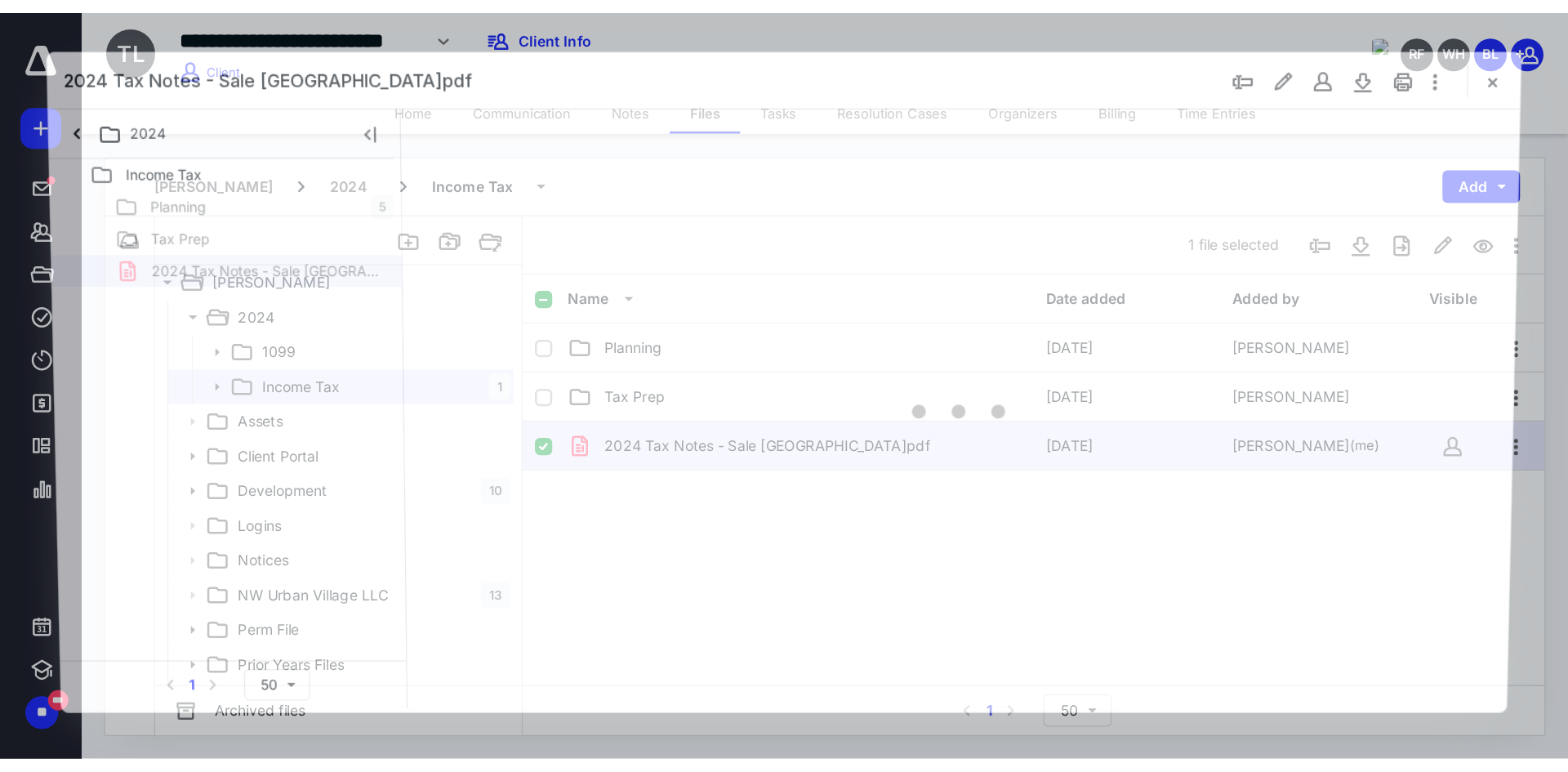 scroll, scrollTop: 0, scrollLeft: 0, axis: both 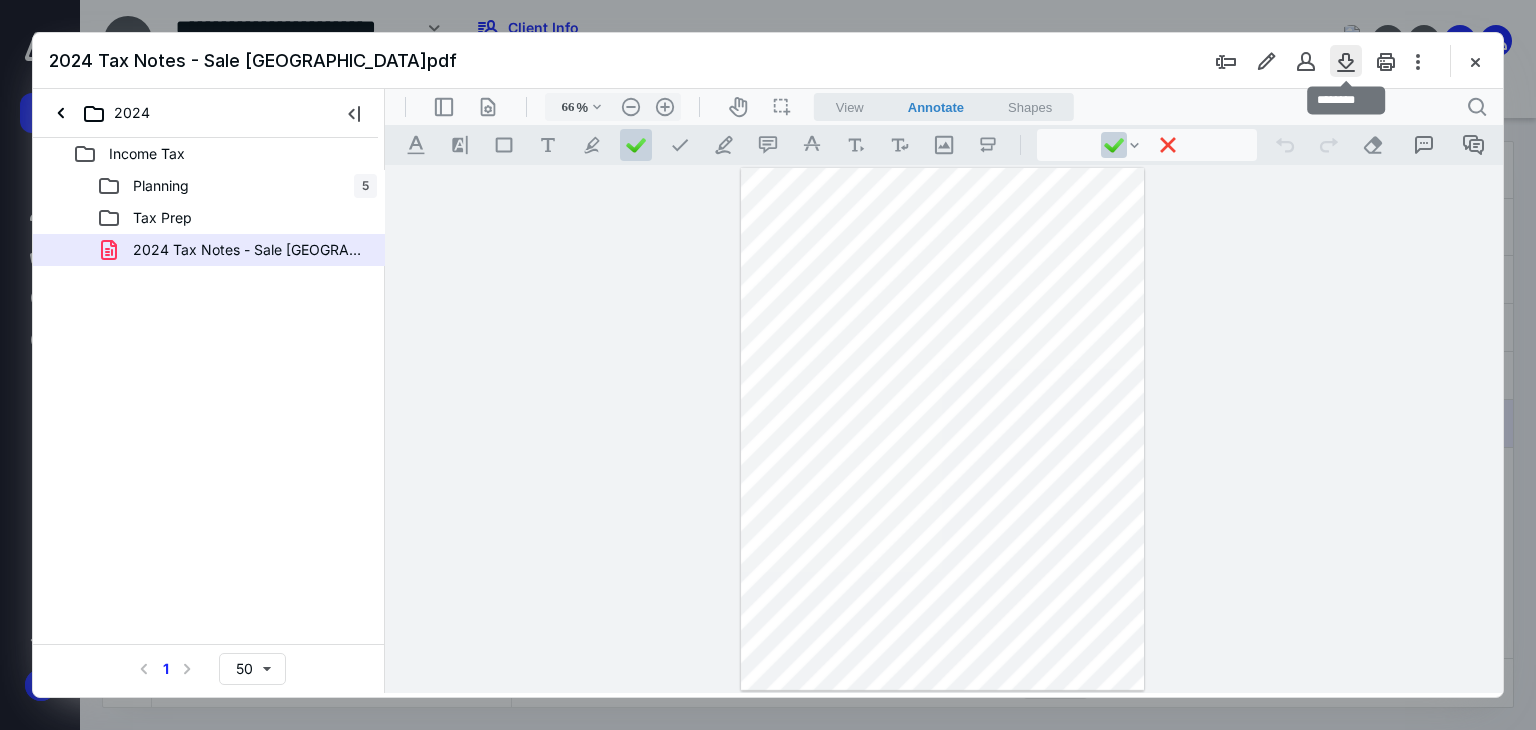 click at bounding box center [1346, 61] 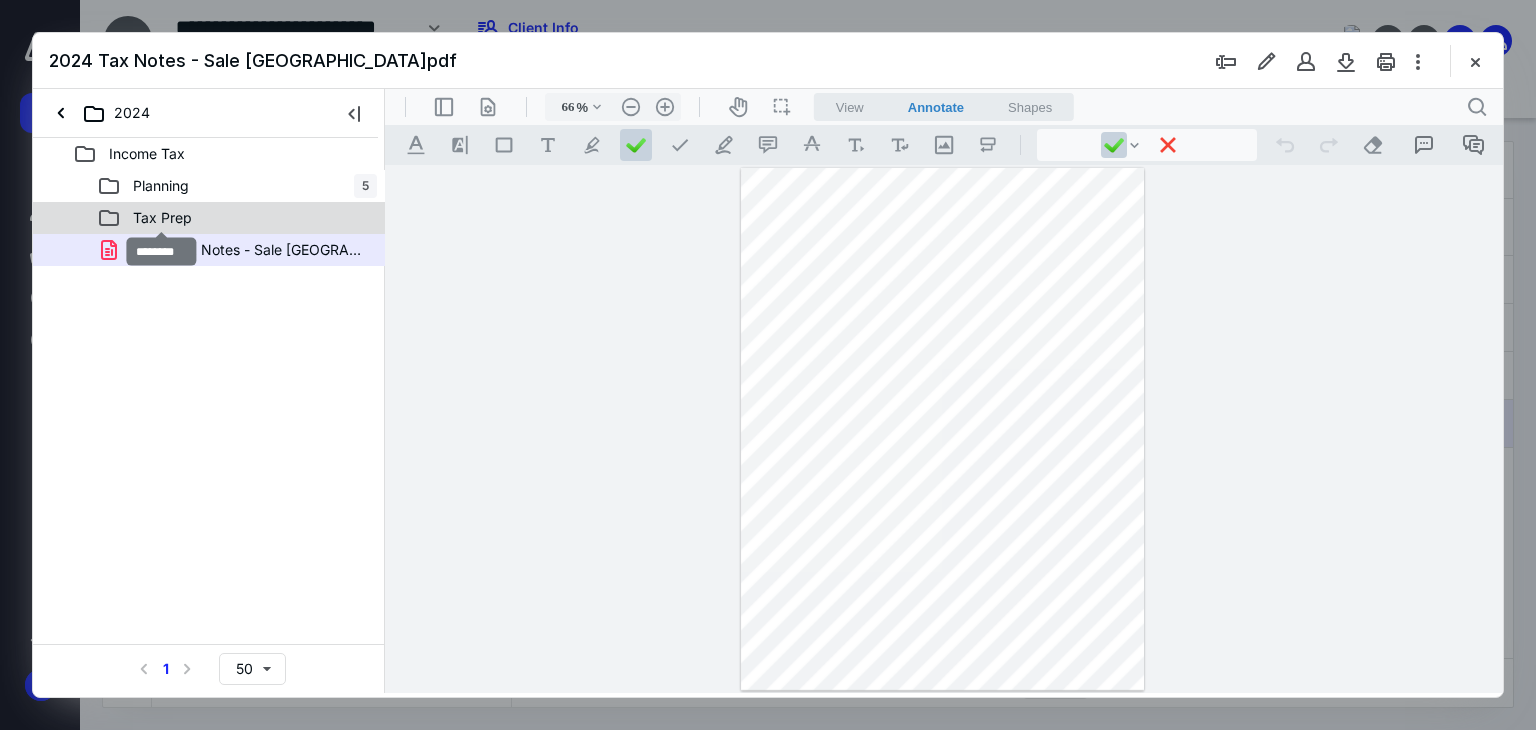 click on "Tax Prep" at bounding box center [162, 218] 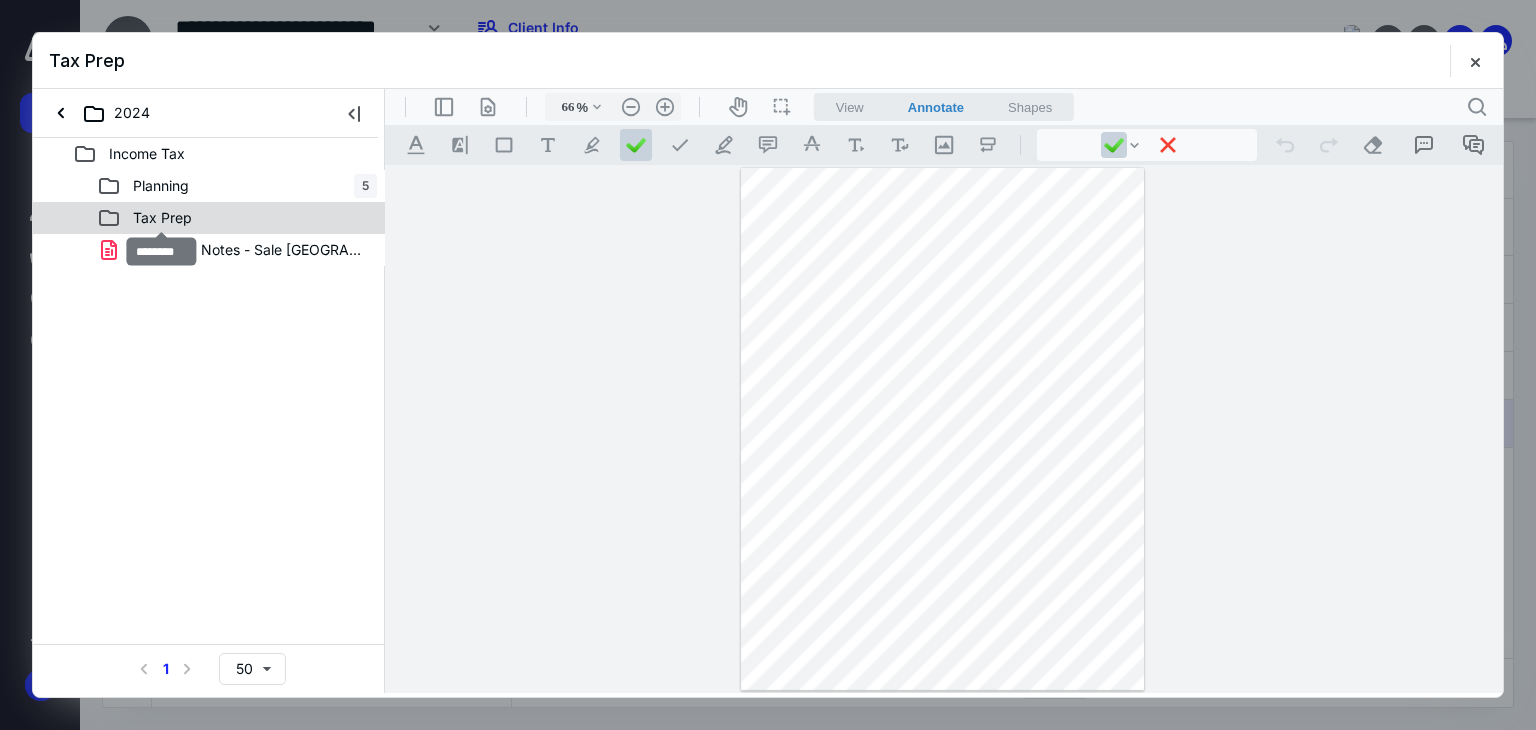 click on "Tax Prep" at bounding box center (162, 218) 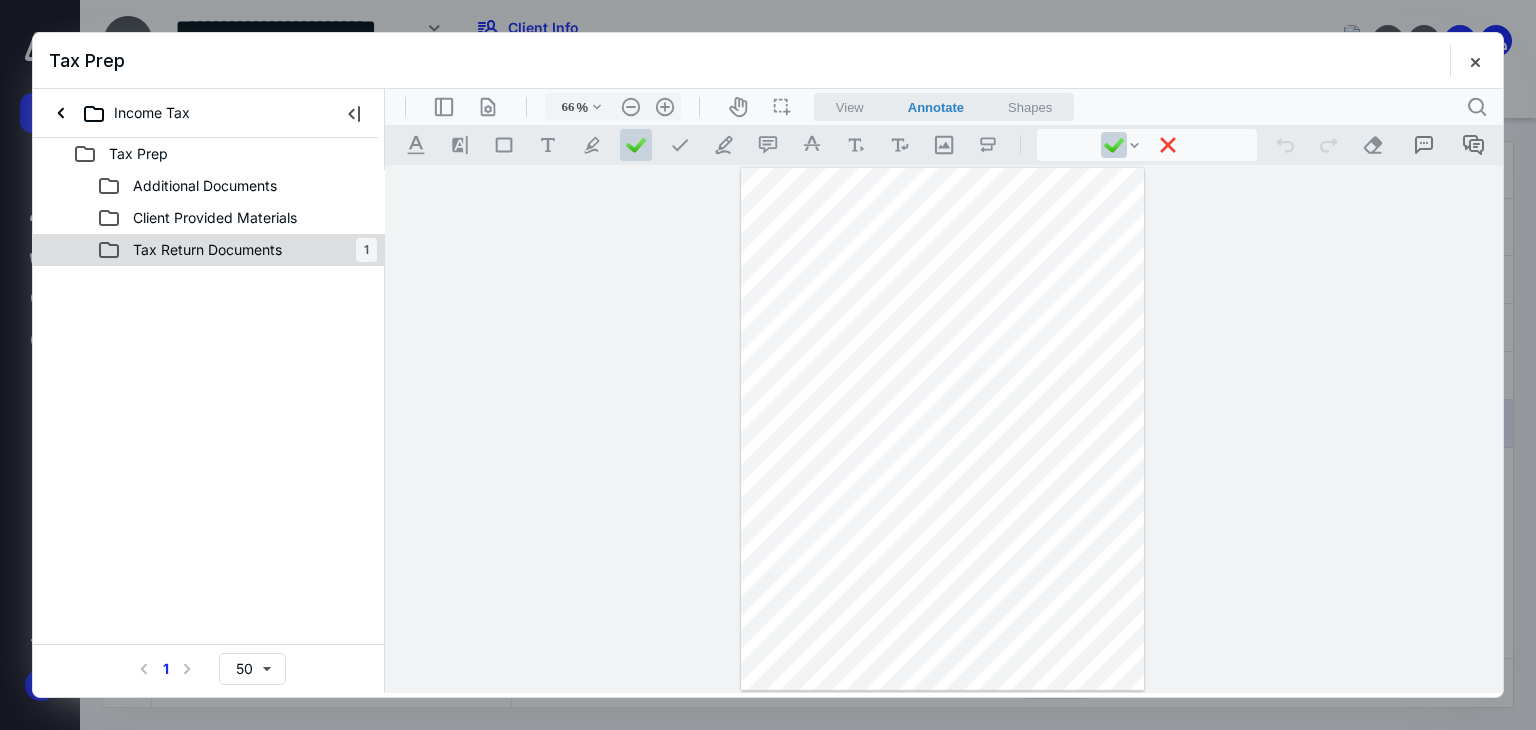 click on "Tax Return Documents" at bounding box center (207, 250) 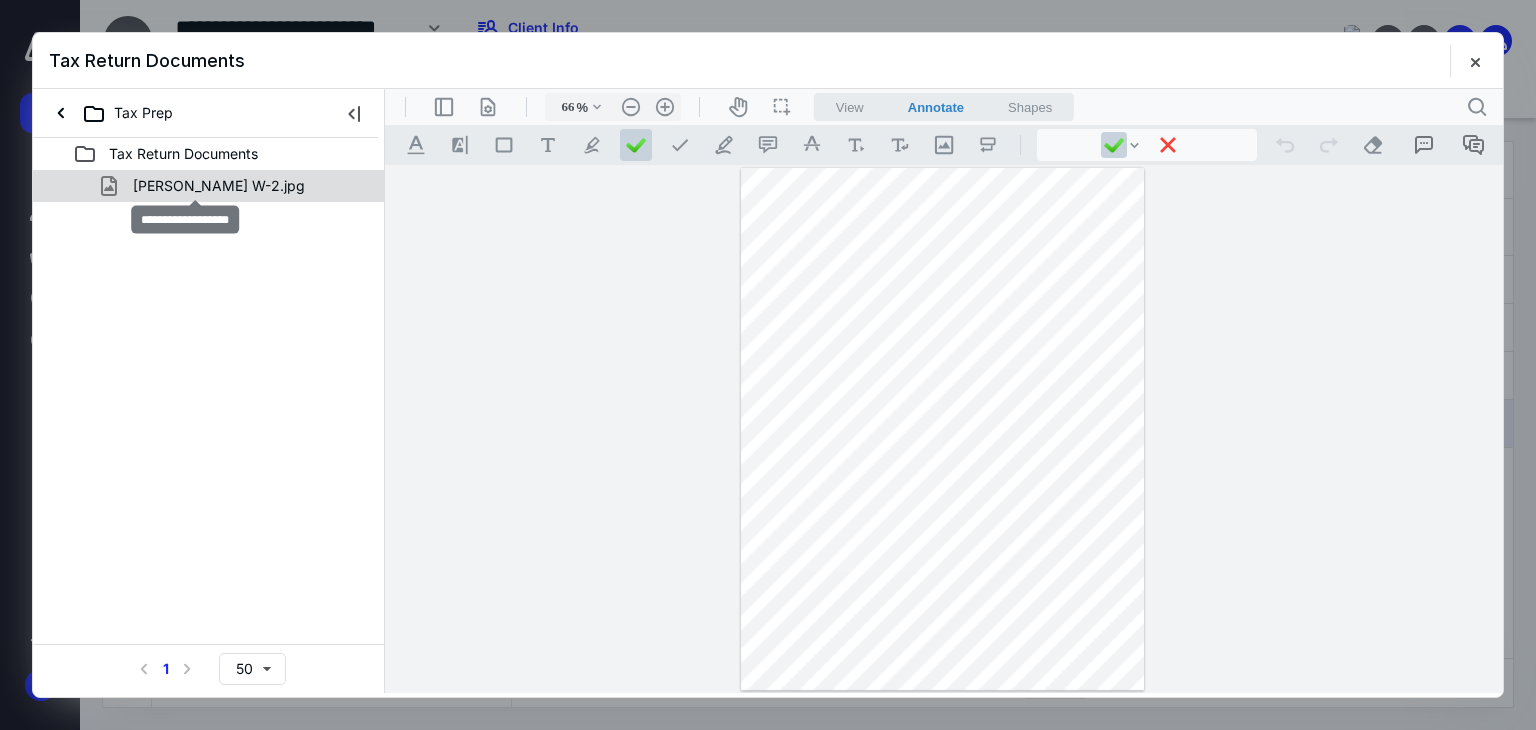 click on "Lora Trost W-2.jpg" at bounding box center [219, 186] 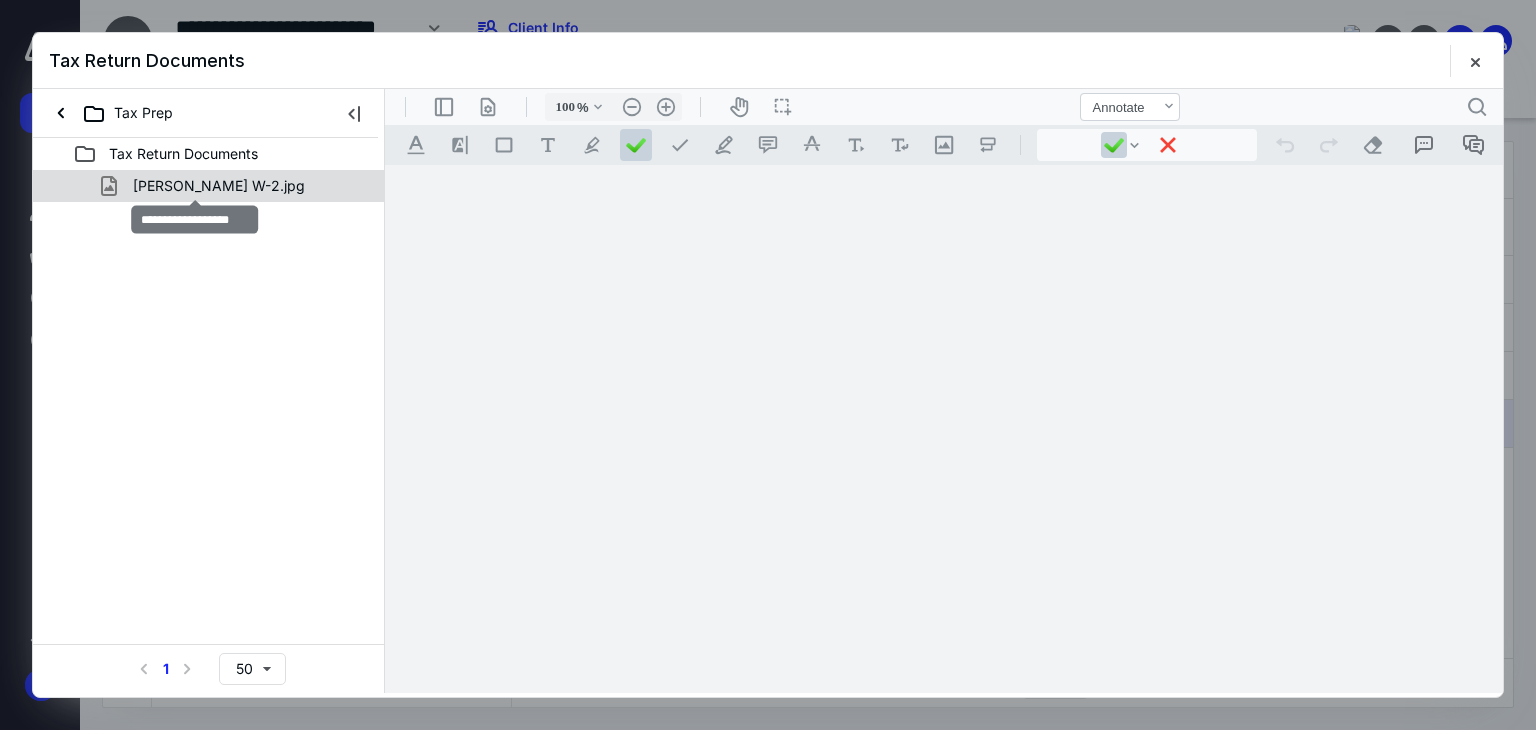 click on "Lora Trost W-2.jpg" at bounding box center (209, 186) 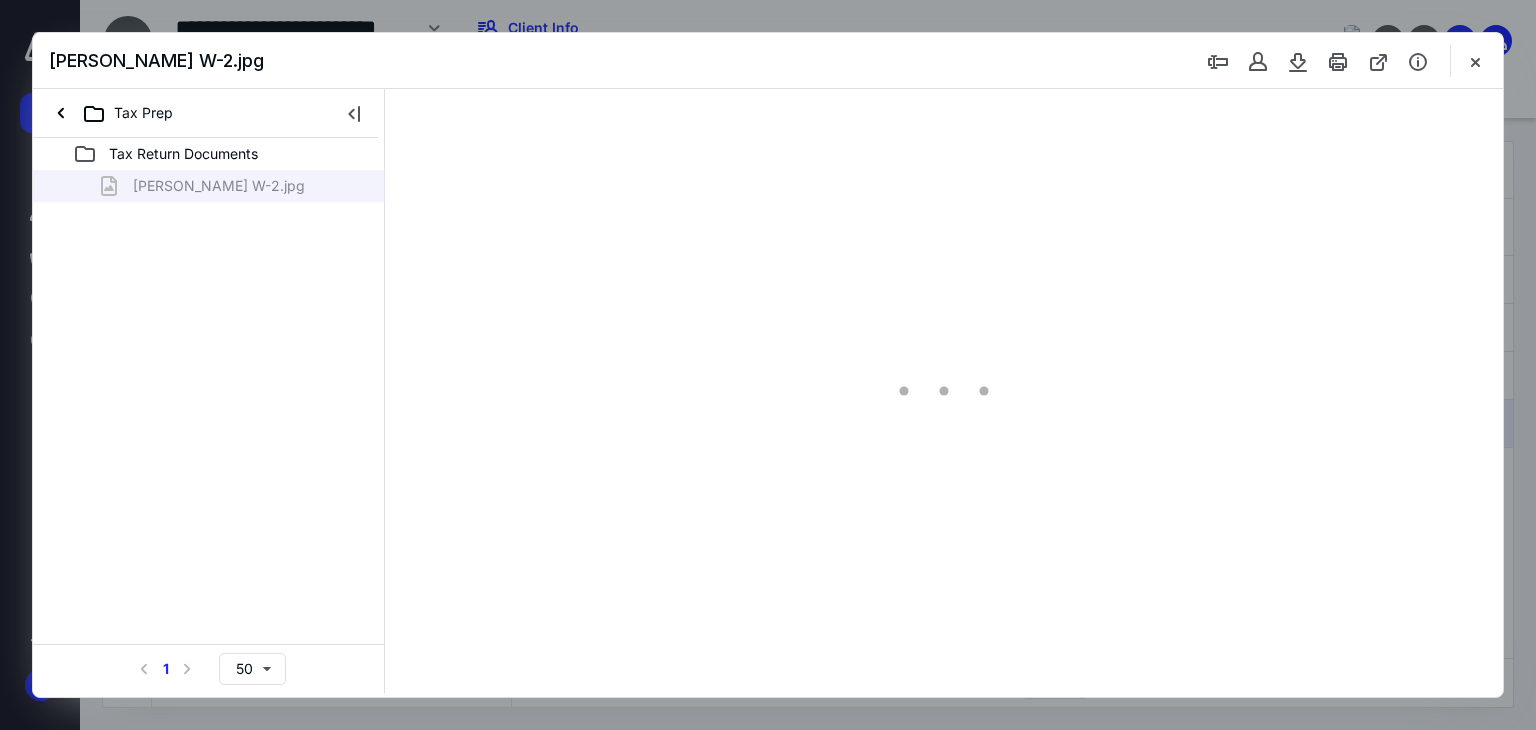 type on "66" 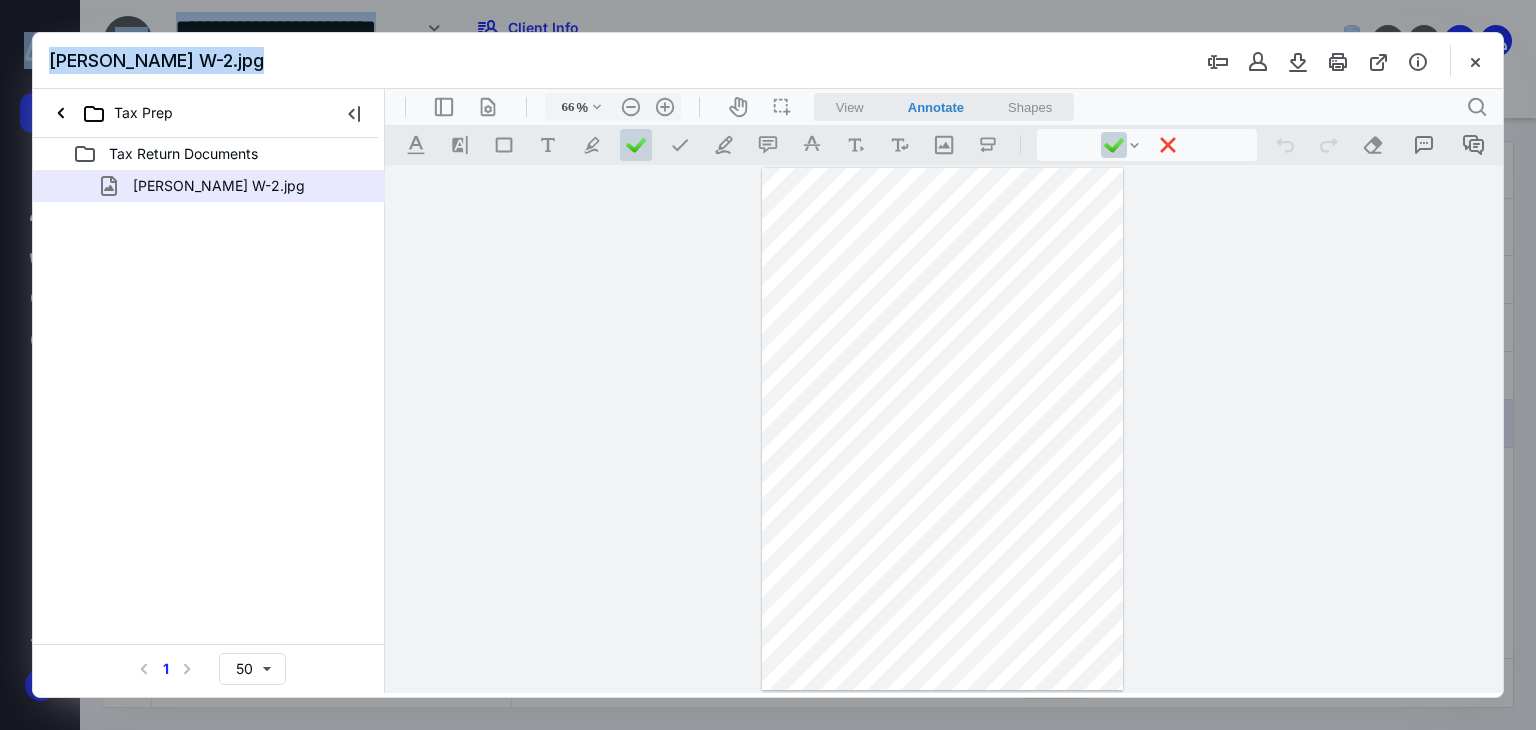 drag, startPoint x: 843, startPoint y: 53, endPoint x: 46, endPoint y: -35, distance: 801.8435 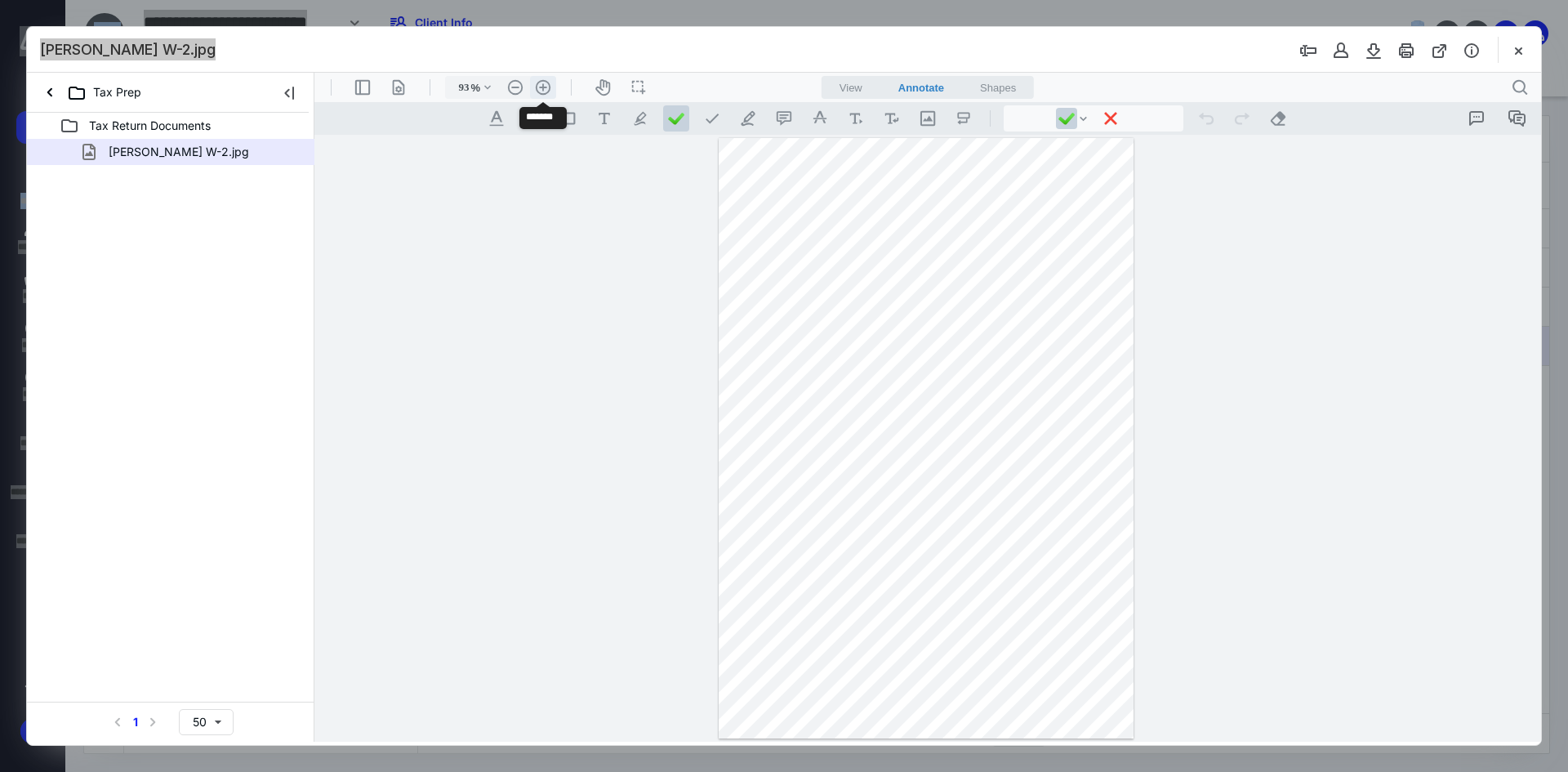 click on ".cls-1{fill:#abb0c4;} icon - header - zoom - in - line" at bounding box center [543, 87] 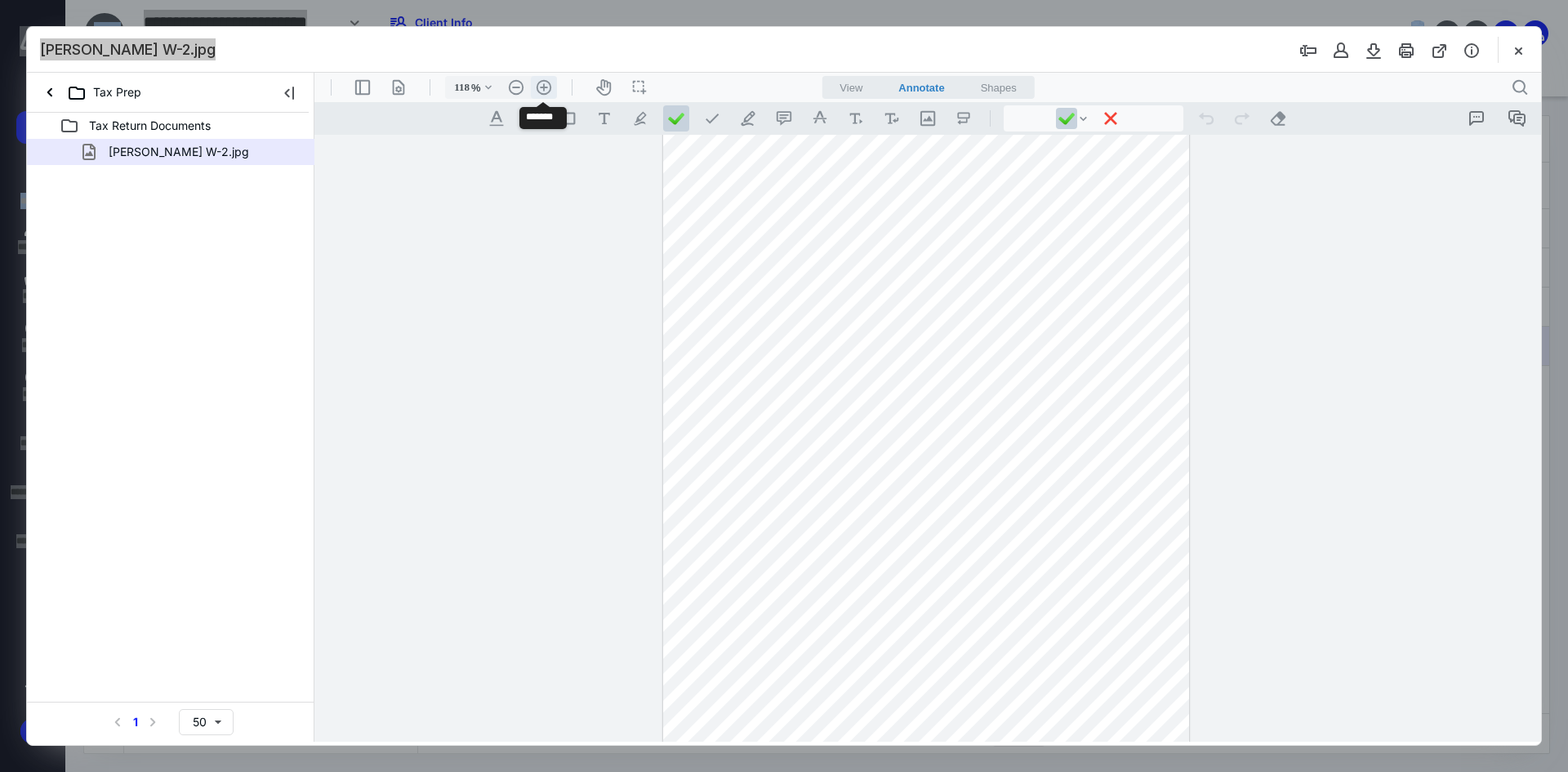 click on ".cls-1{fill:#abb0c4;} icon - header - zoom - in - line" at bounding box center [544, 87] 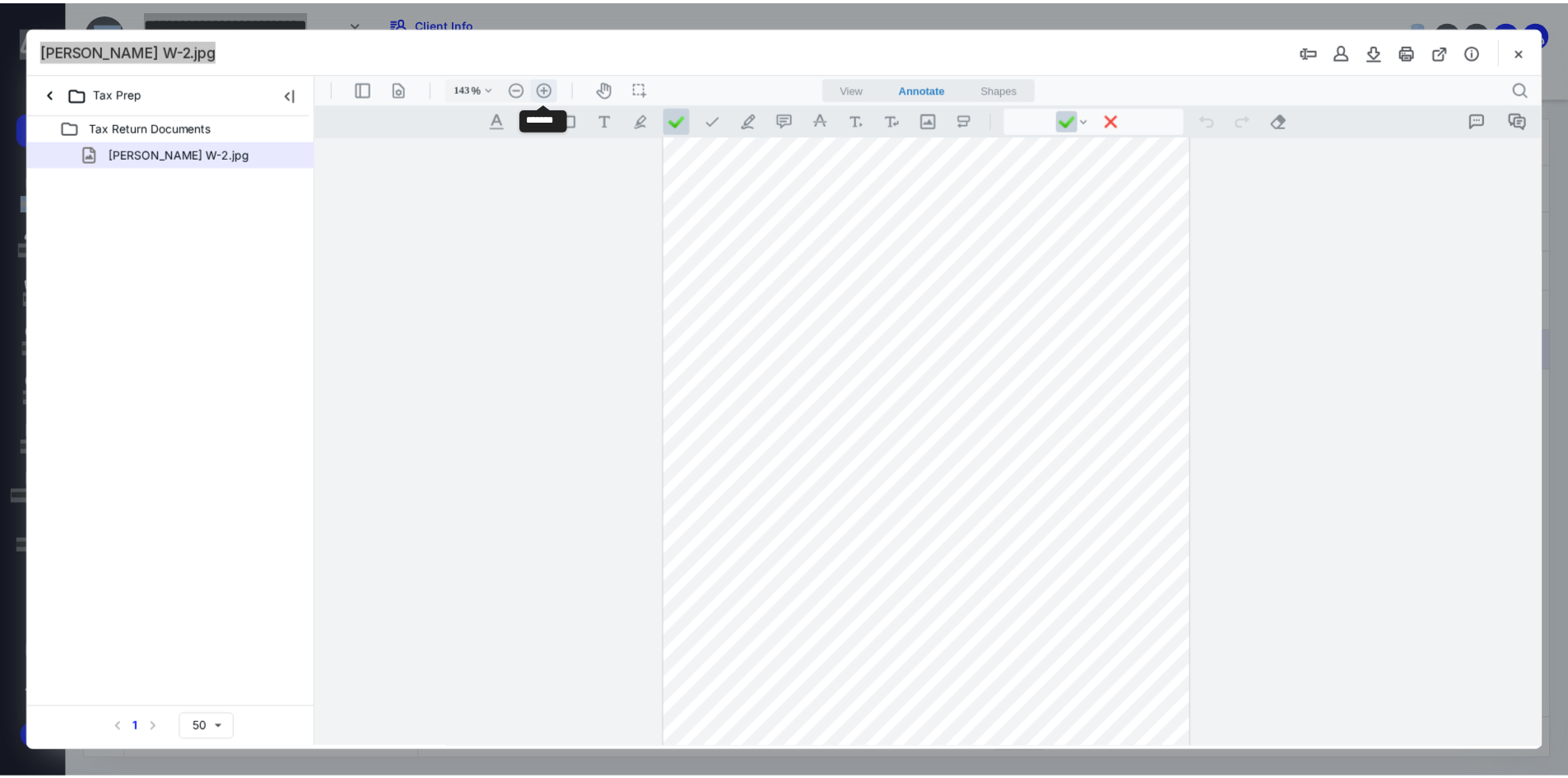 scroll, scrollTop: 148, scrollLeft: 0, axis: vertical 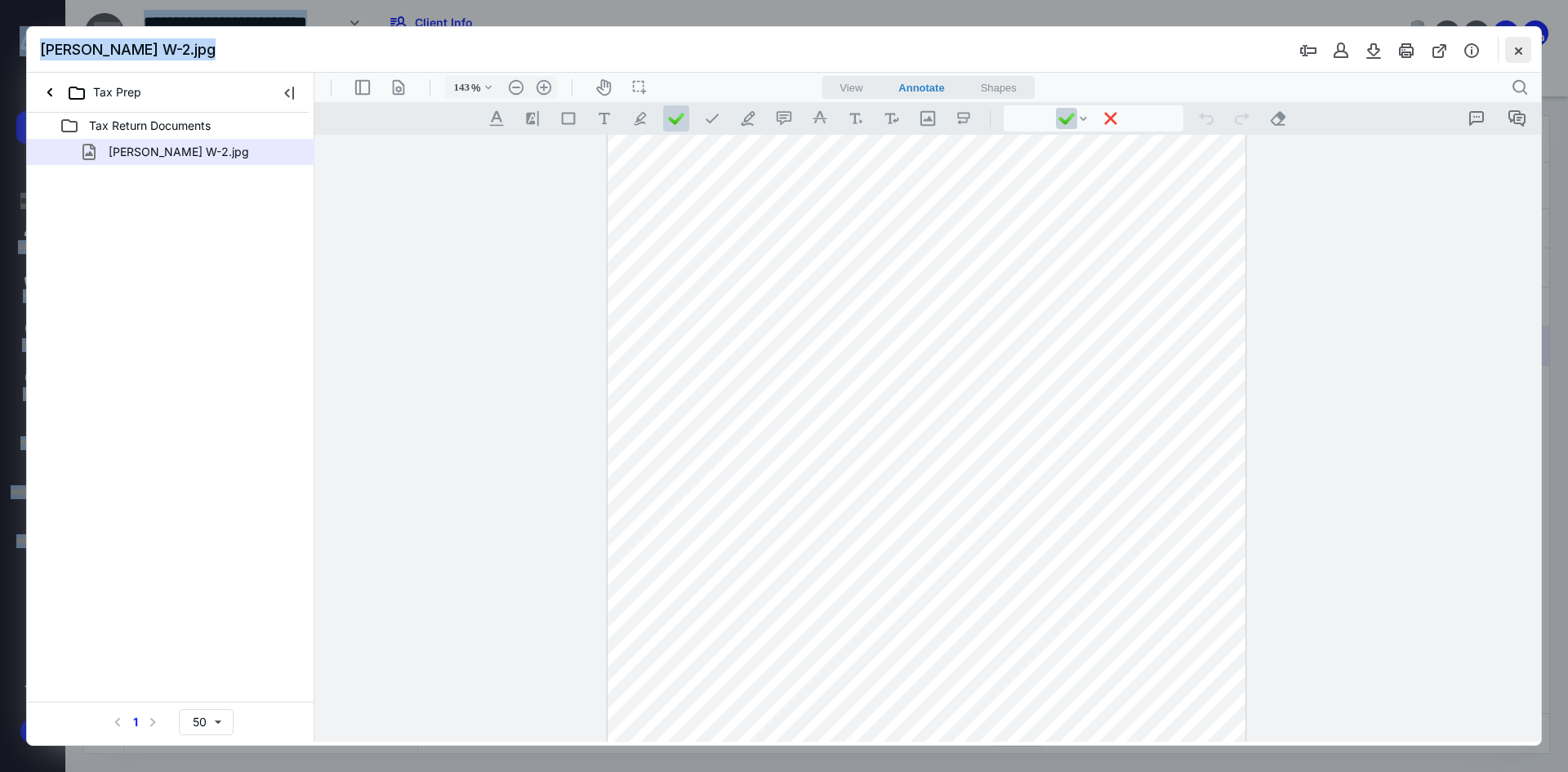 click at bounding box center [1518, 50] 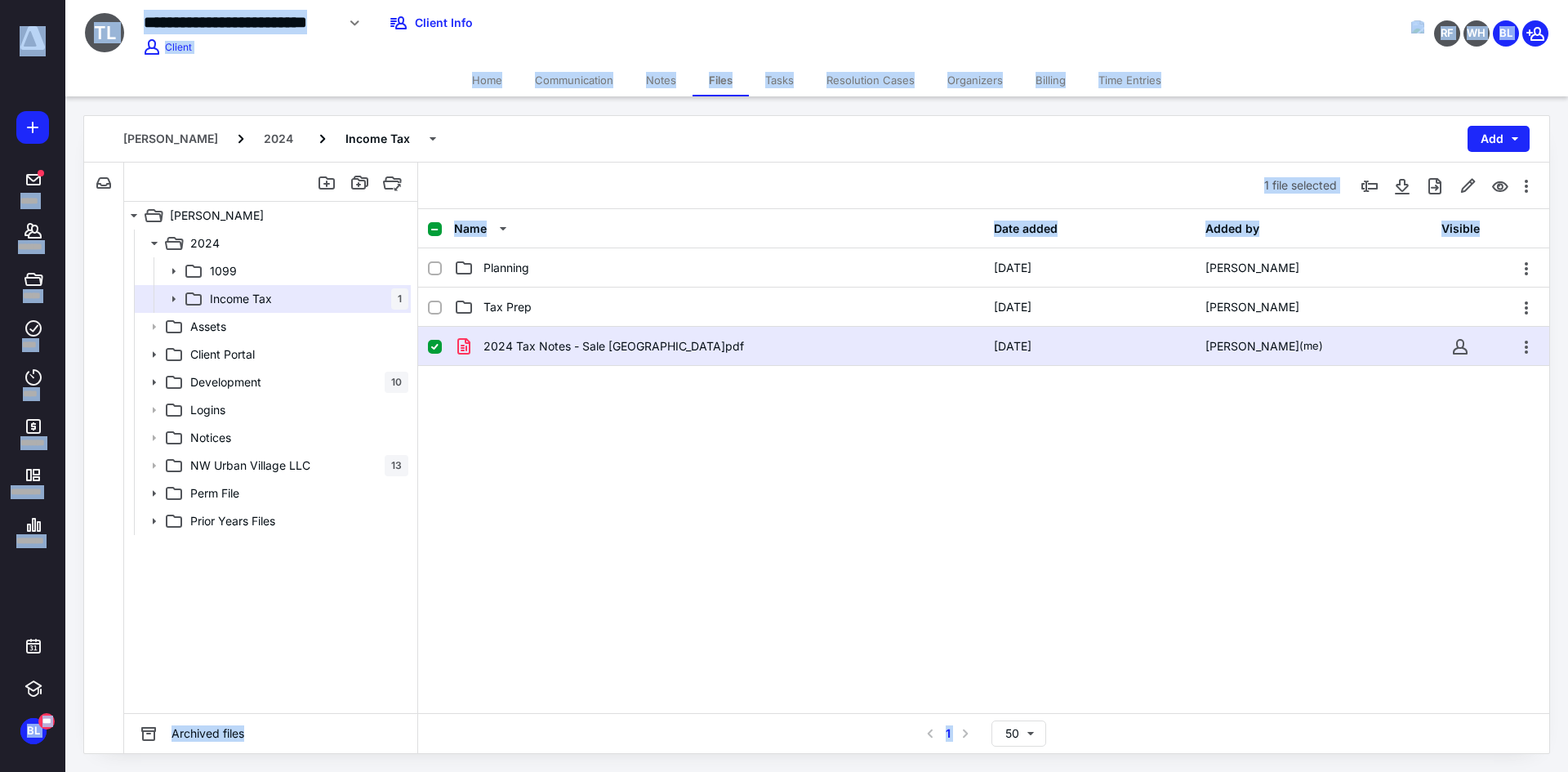 click on "Home" at bounding box center (487, 80) 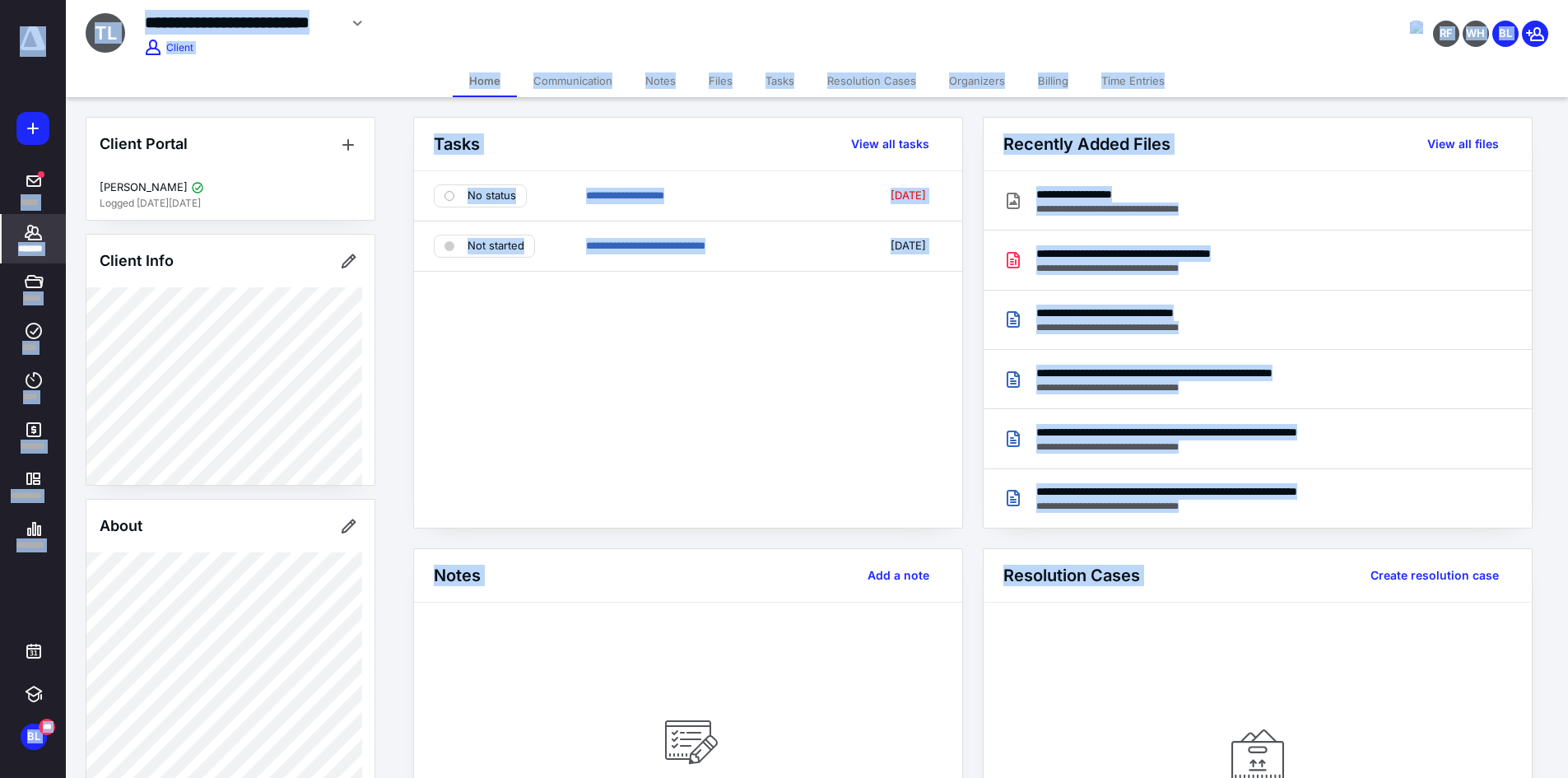 click on "About" at bounding box center [230, 526] 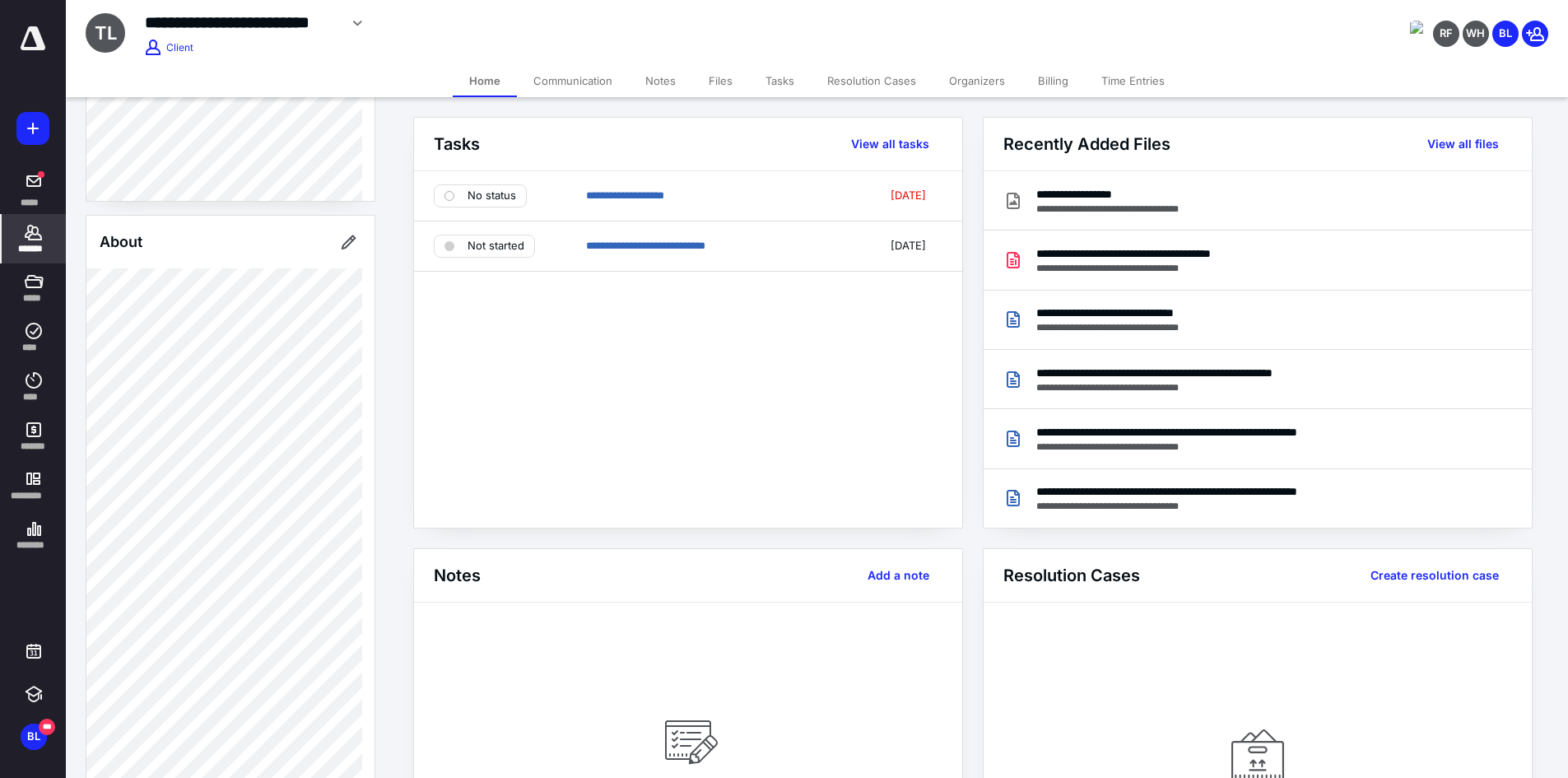scroll, scrollTop: 247, scrollLeft: 0, axis: vertical 